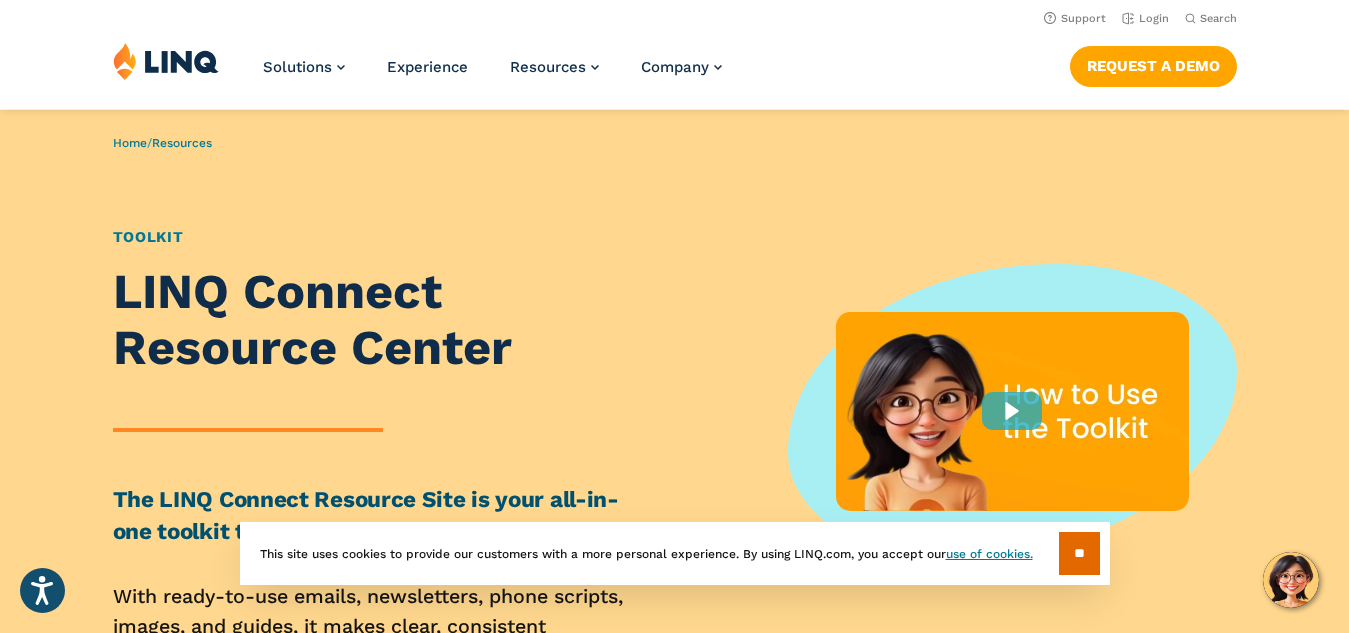 scroll, scrollTop: 0, scrollLeft: 0, axis: both 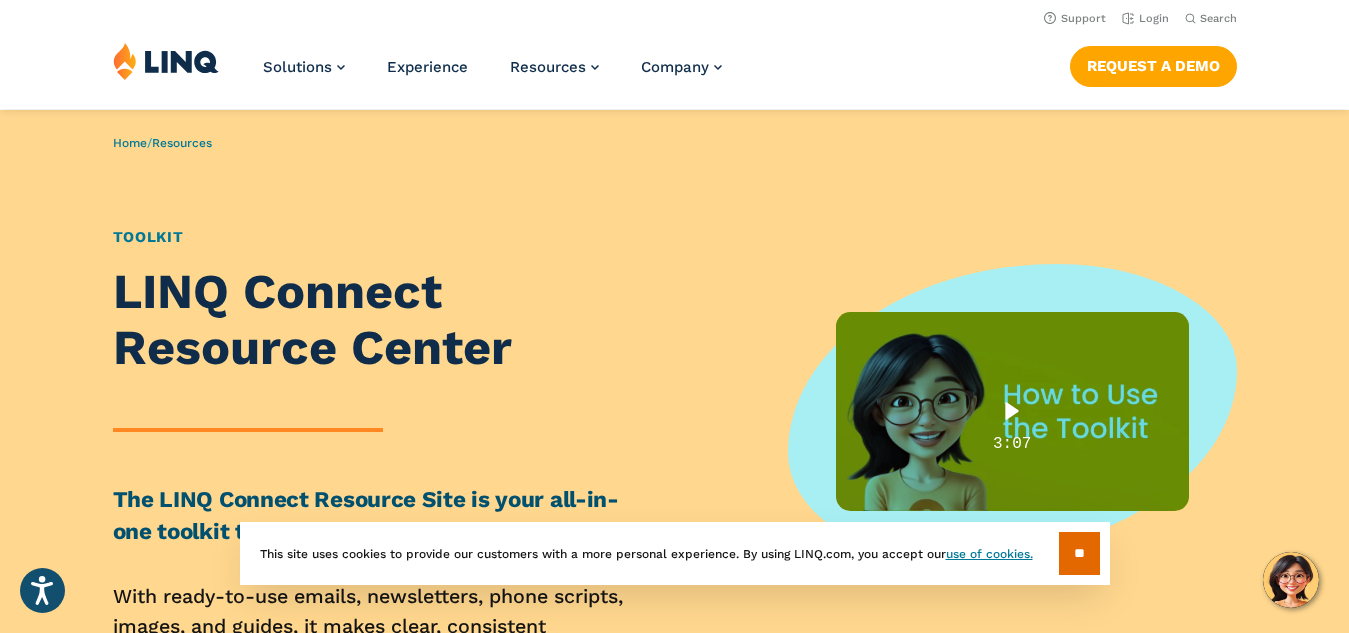 click at bounding box center (1012, 411) 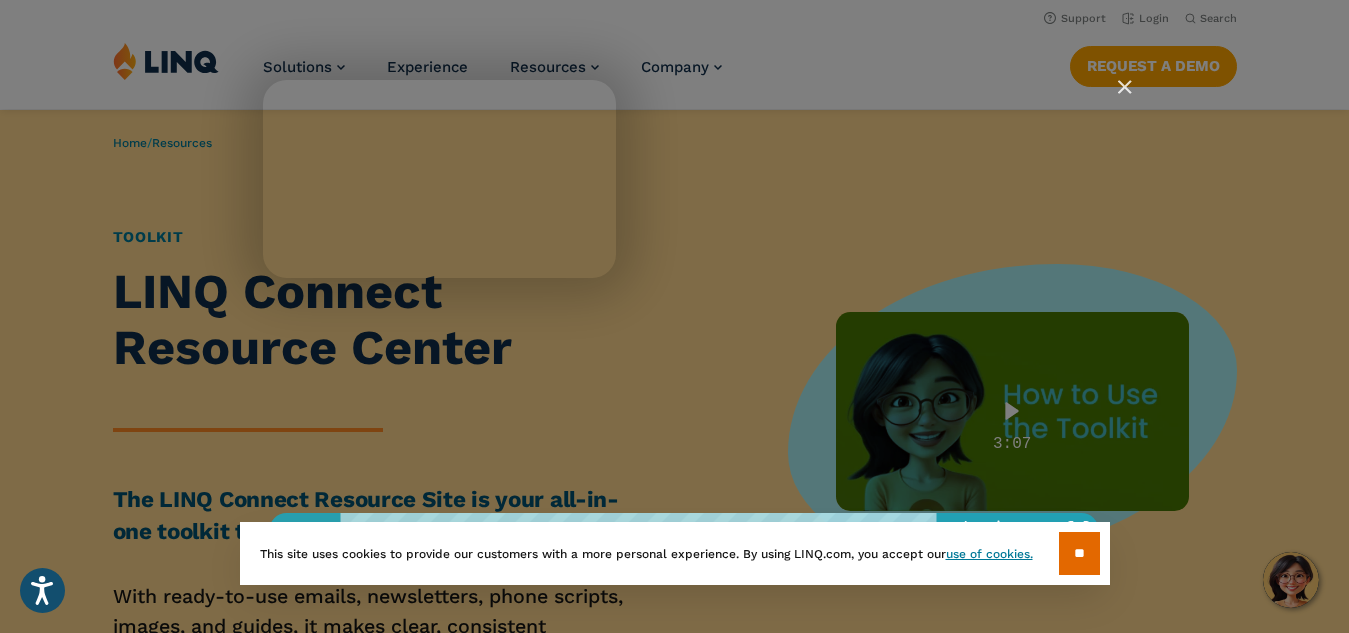 type 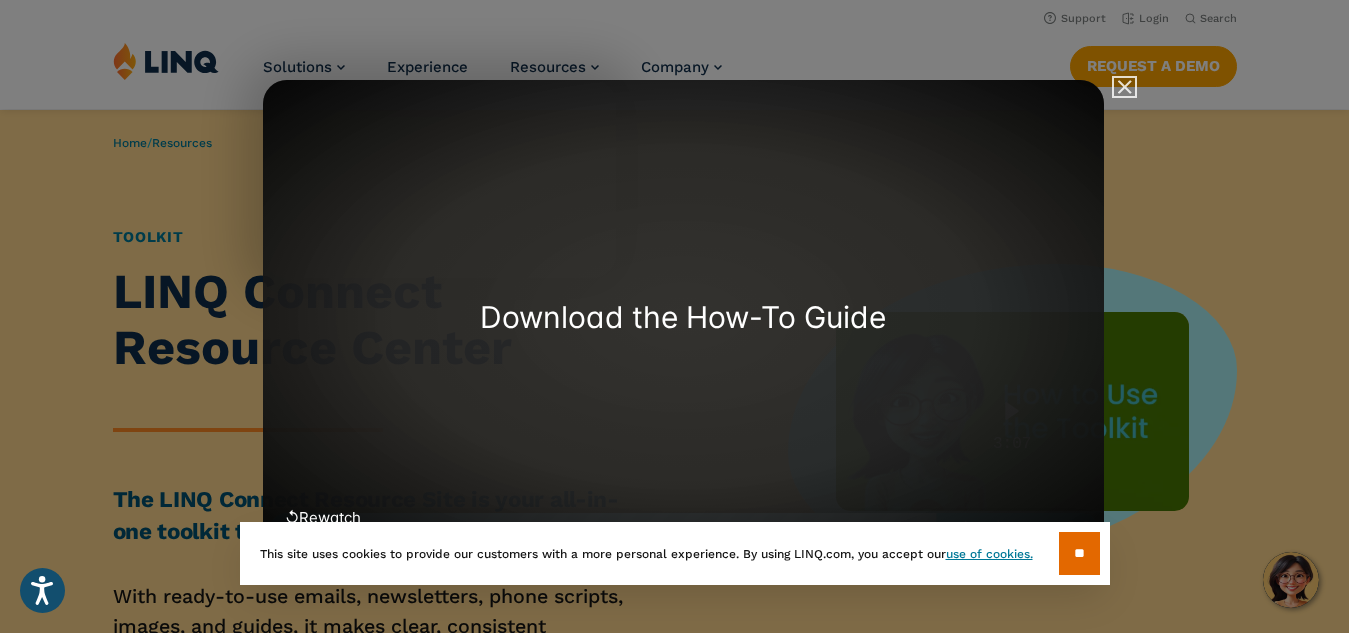 click at bounding box center (1116, 96) 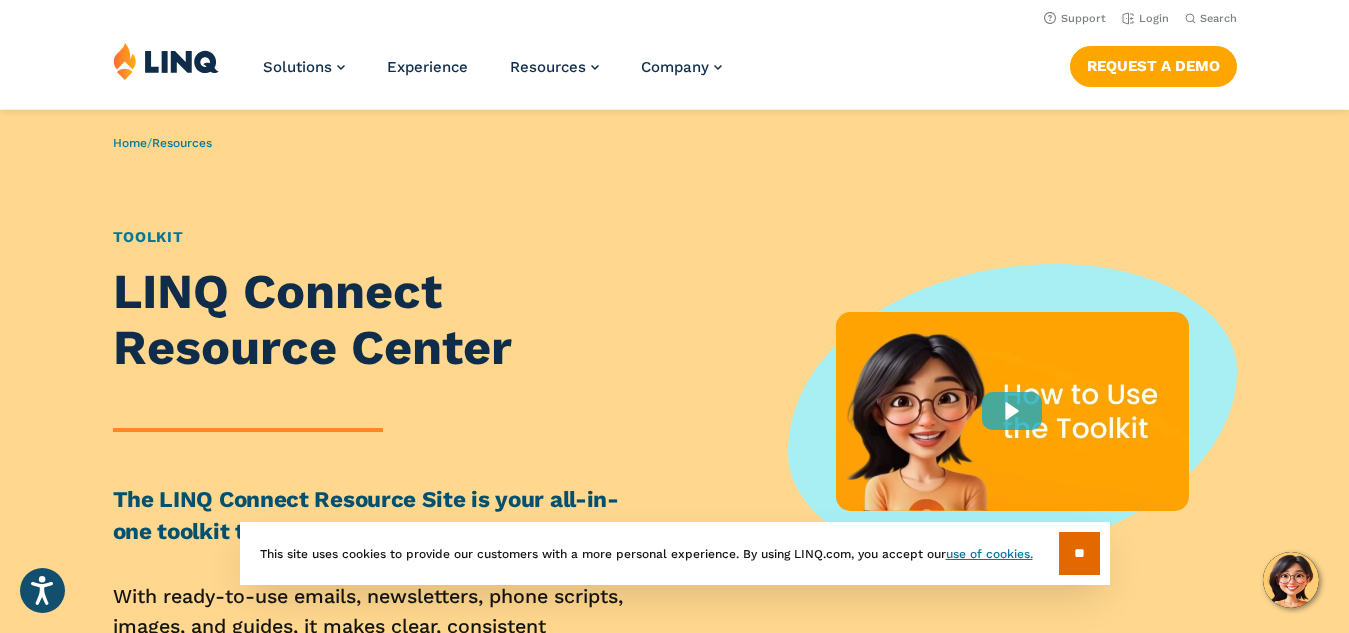 click at bounding box center [1012, 411] 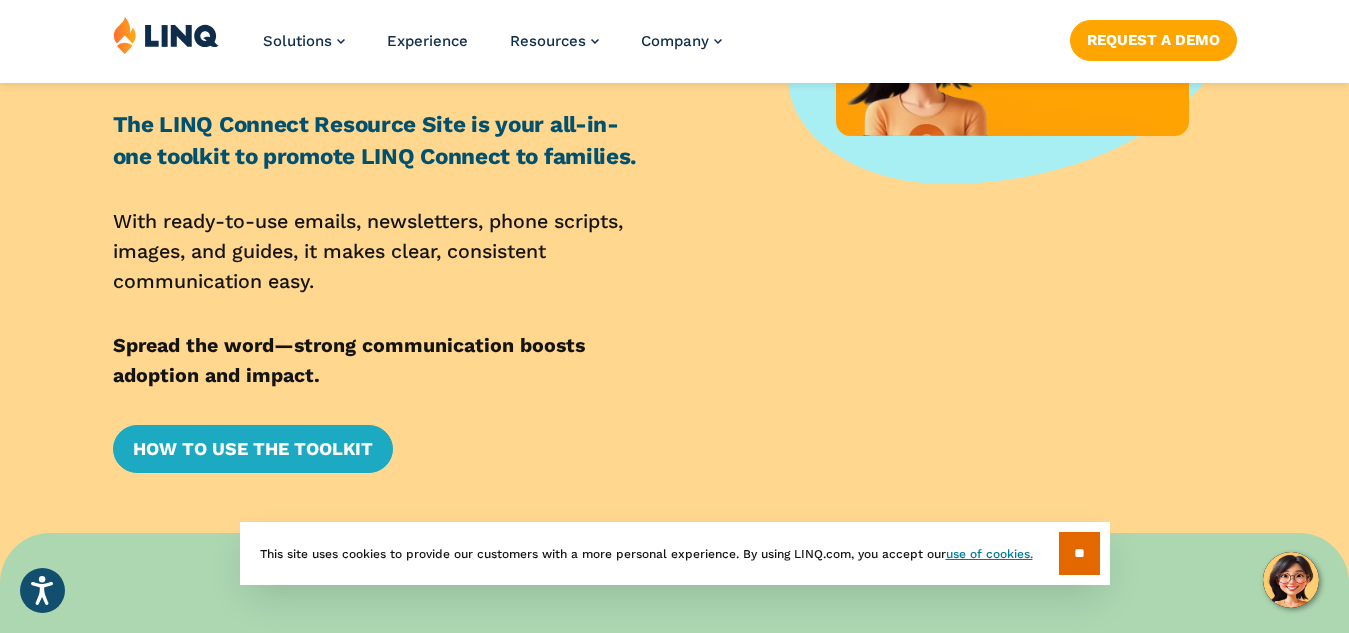 scroll, scrollTop: 440, scrollLeft: 0, axis: vertical 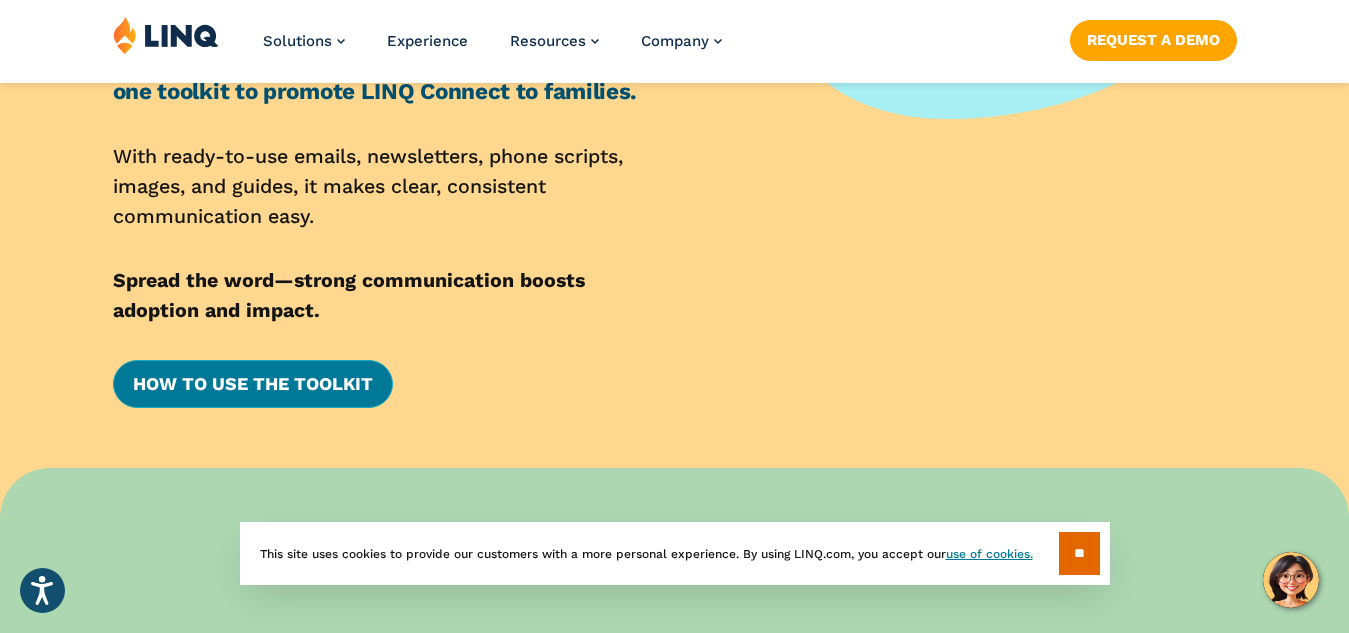 click on "How to Use the Toolkit" at bounding box center [253, 384] 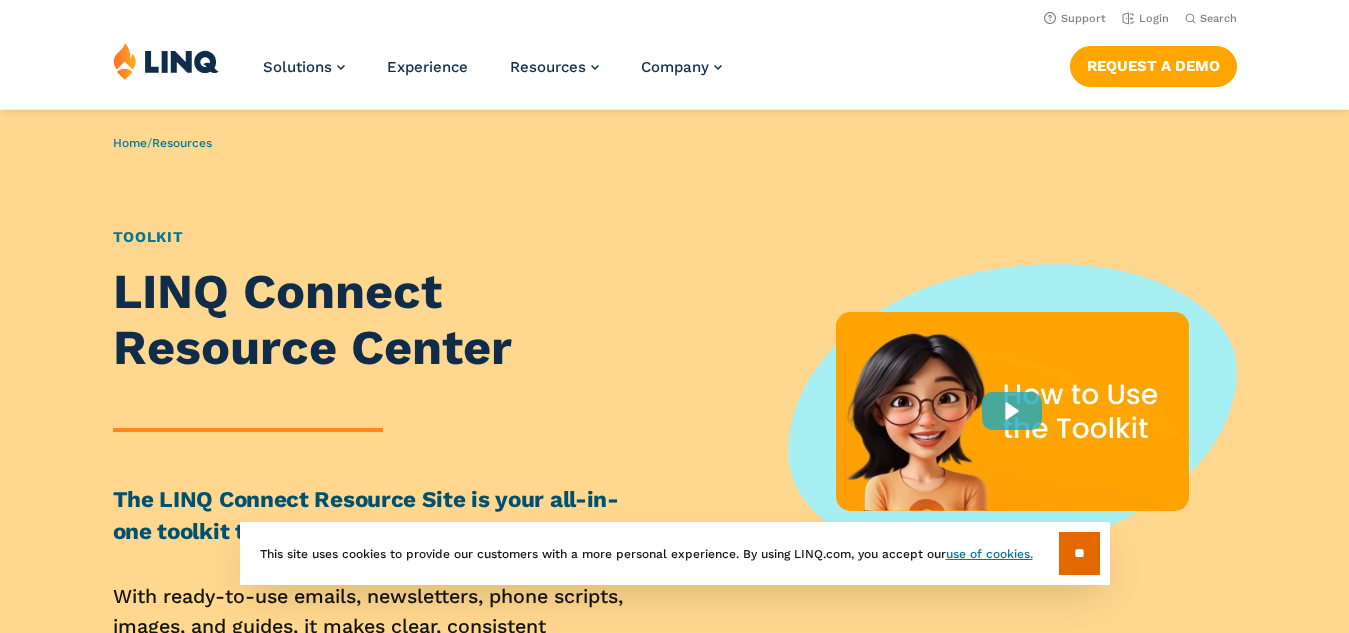 scroll, scrollTop: 440, scrollLeft: 0, axis: vertical 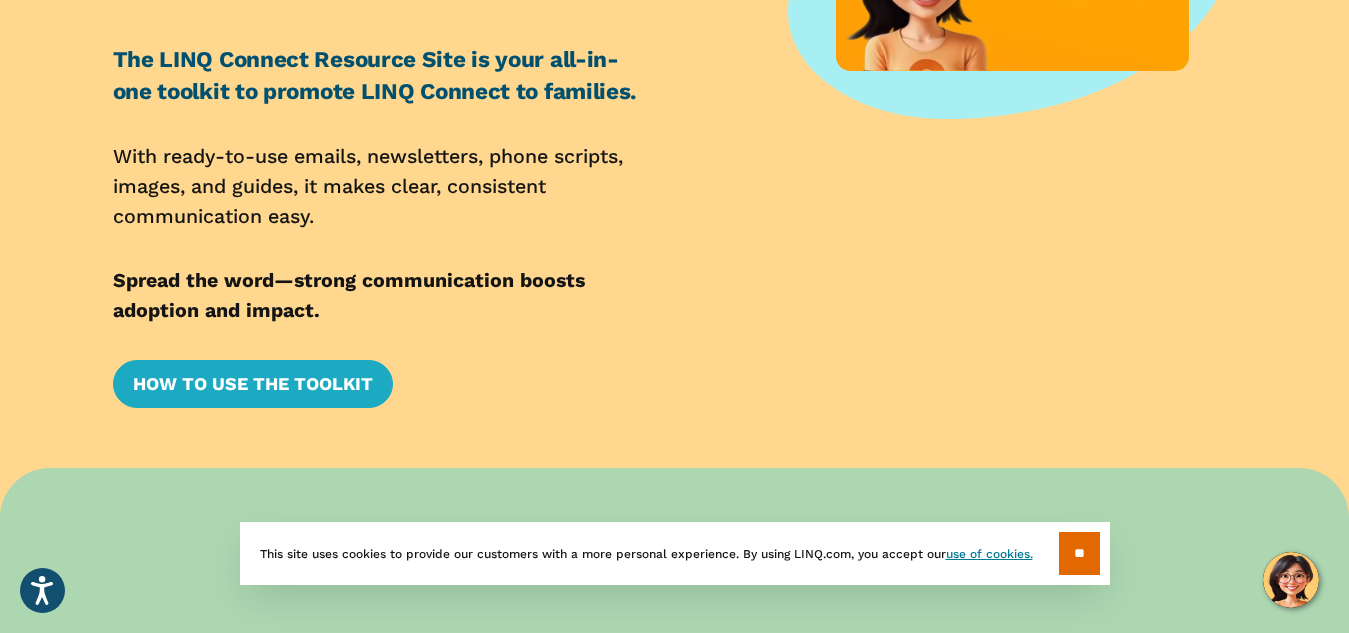 click on "Spread the word—strong communication boosts adoption and impact." at bounding box center [385, 296] 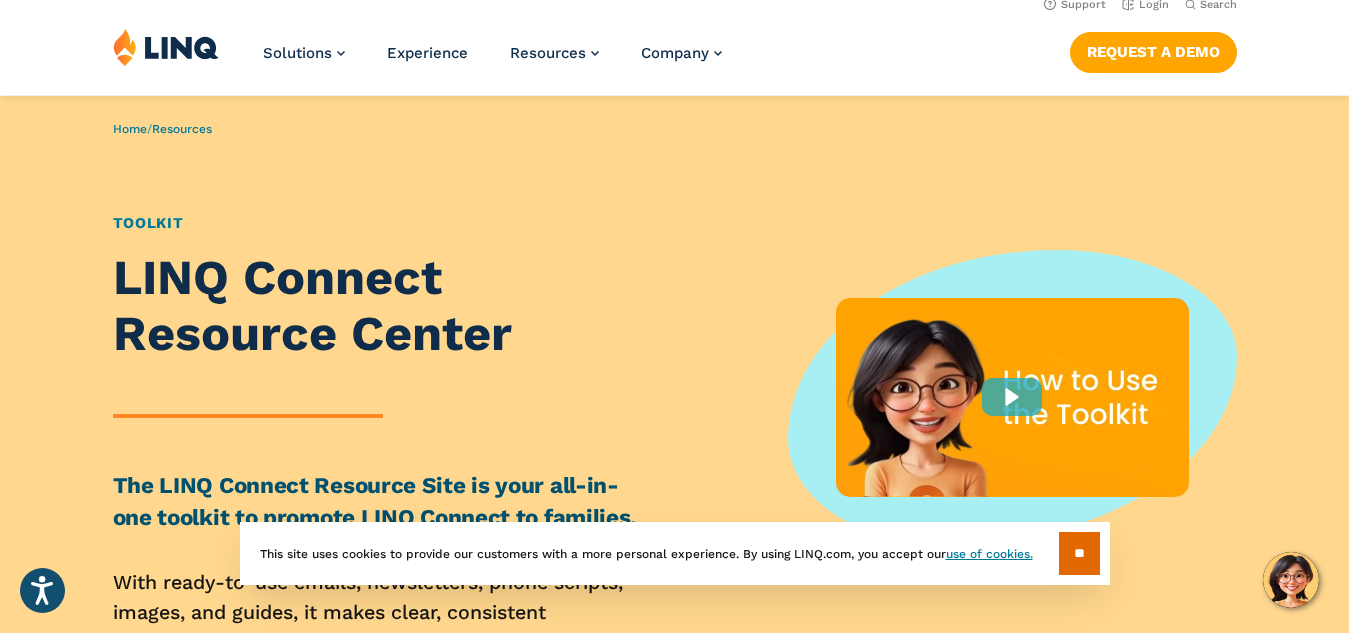 scroll, scrollTop: 0, scrollLeft: 0, axis: both 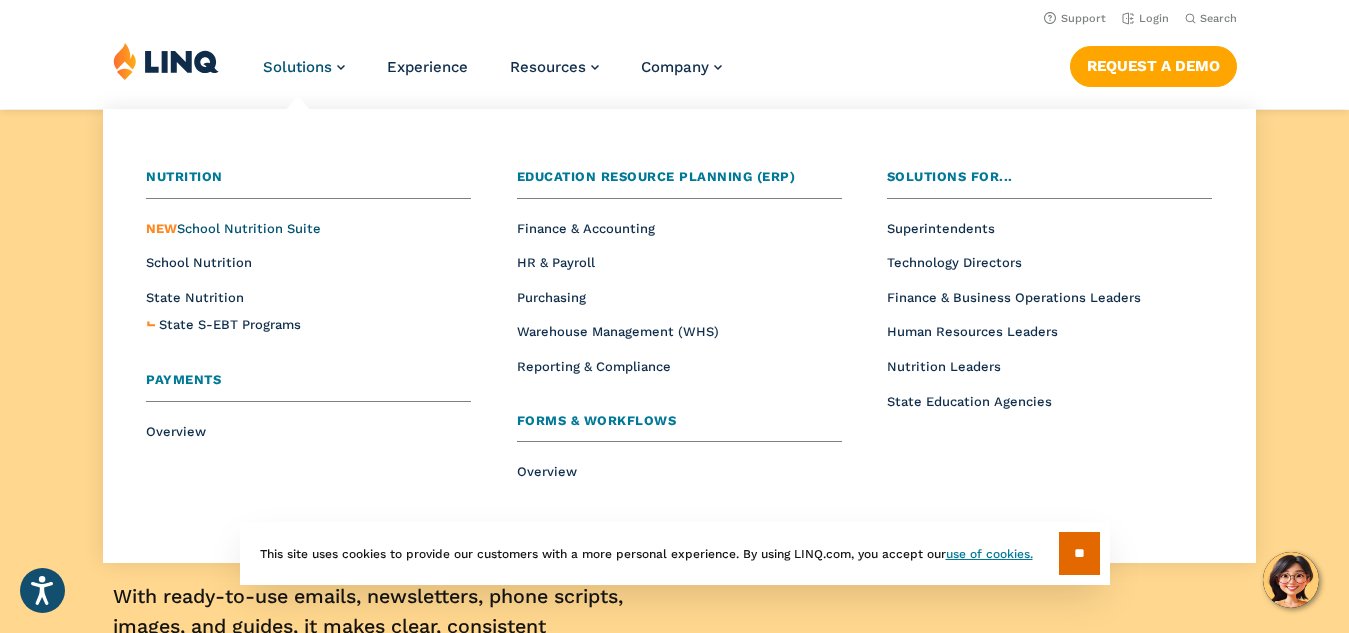 click on "NEW  School Nutrition Suite" at bounding box center (233, 228) 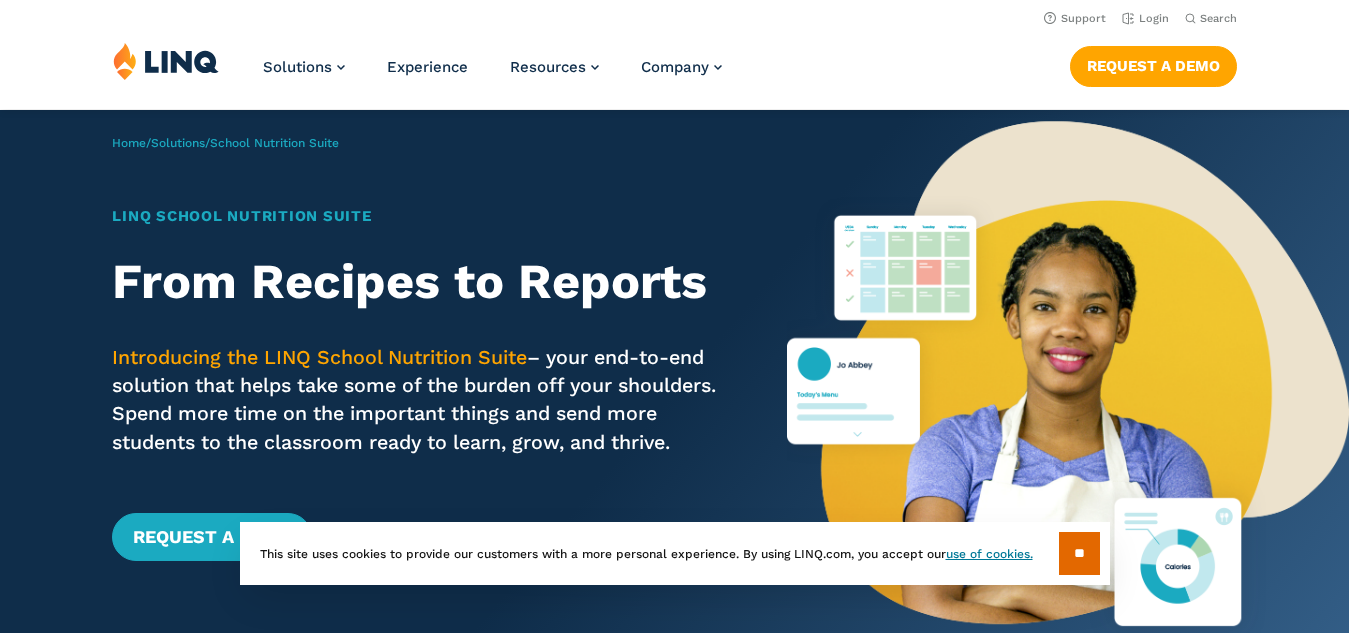 scroll, scrollTop: 0, scrollLeft: 0, axis: both 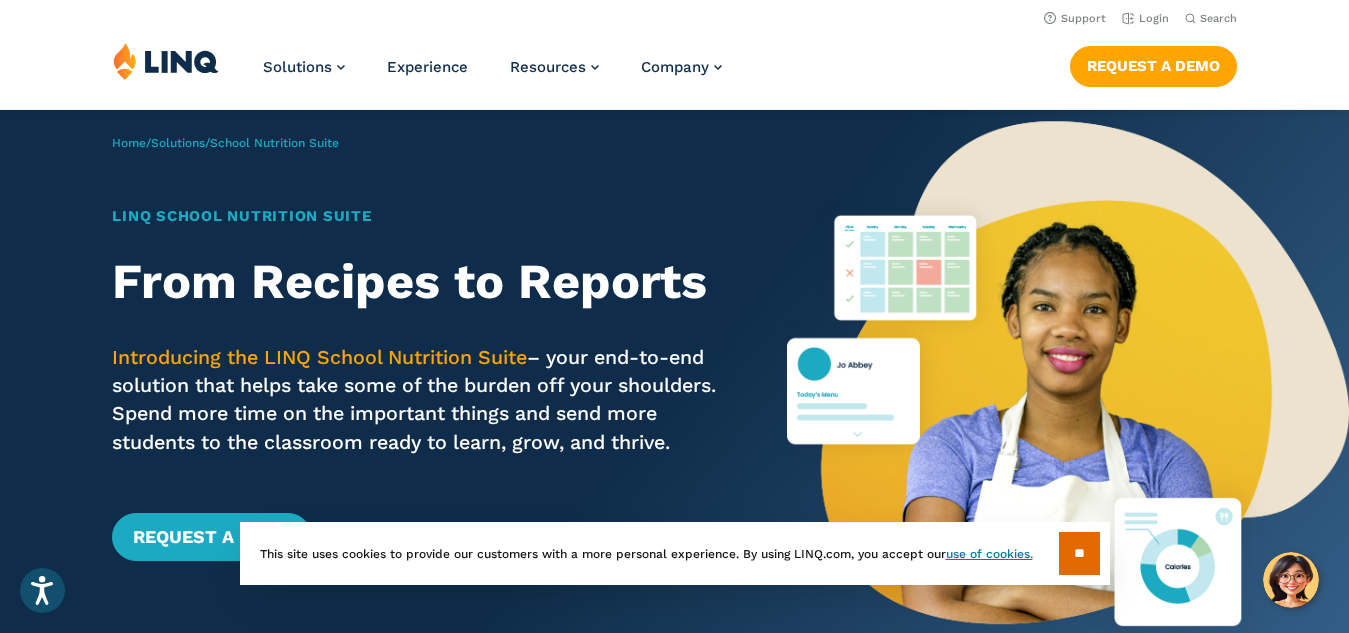 click on "Home  /  Solutions  /  School Nutrition Suite
LINQ School Nutrition Suite
From Recipes to Reports
Introducing the LINQ School Nutrition Suite  – your end-to-end solution that helps take some of the burden off your shoulders. Spend more time on the important things and send more students to the classroom ready to learn, grow, and thrive.
Request a Demo" at bounding box center (393, 391) 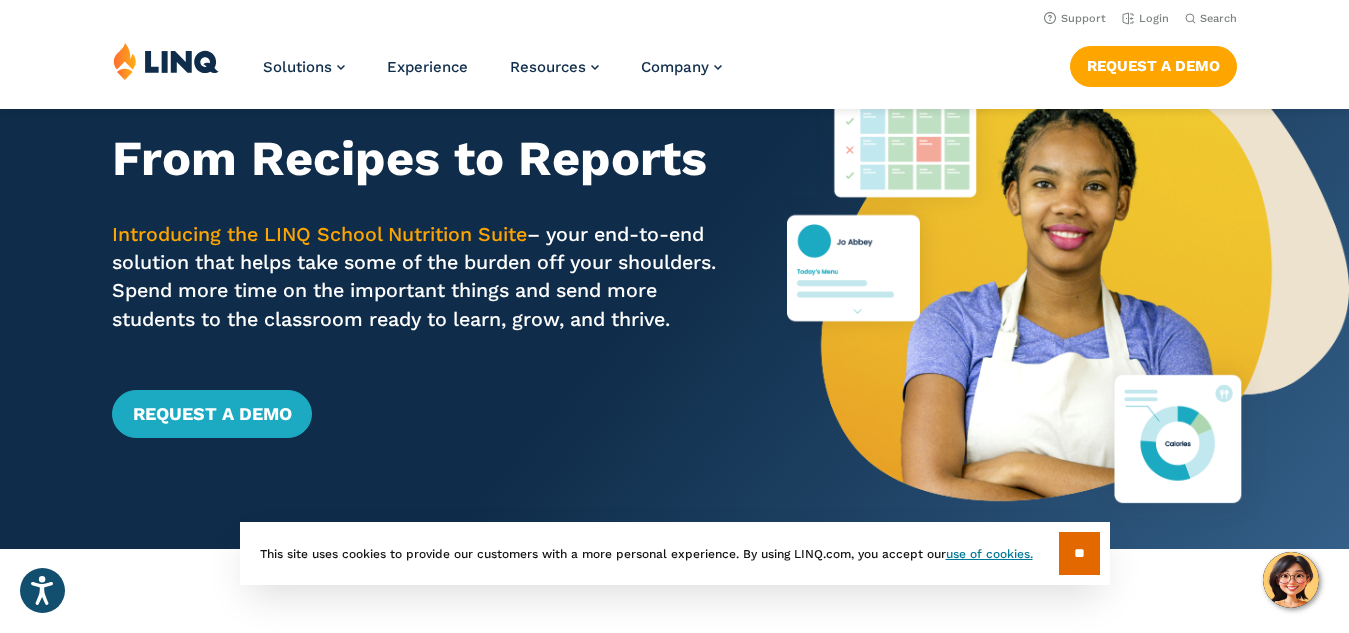 scroll, scrollTop: 120, scrollLeft: 0, axis: vertical 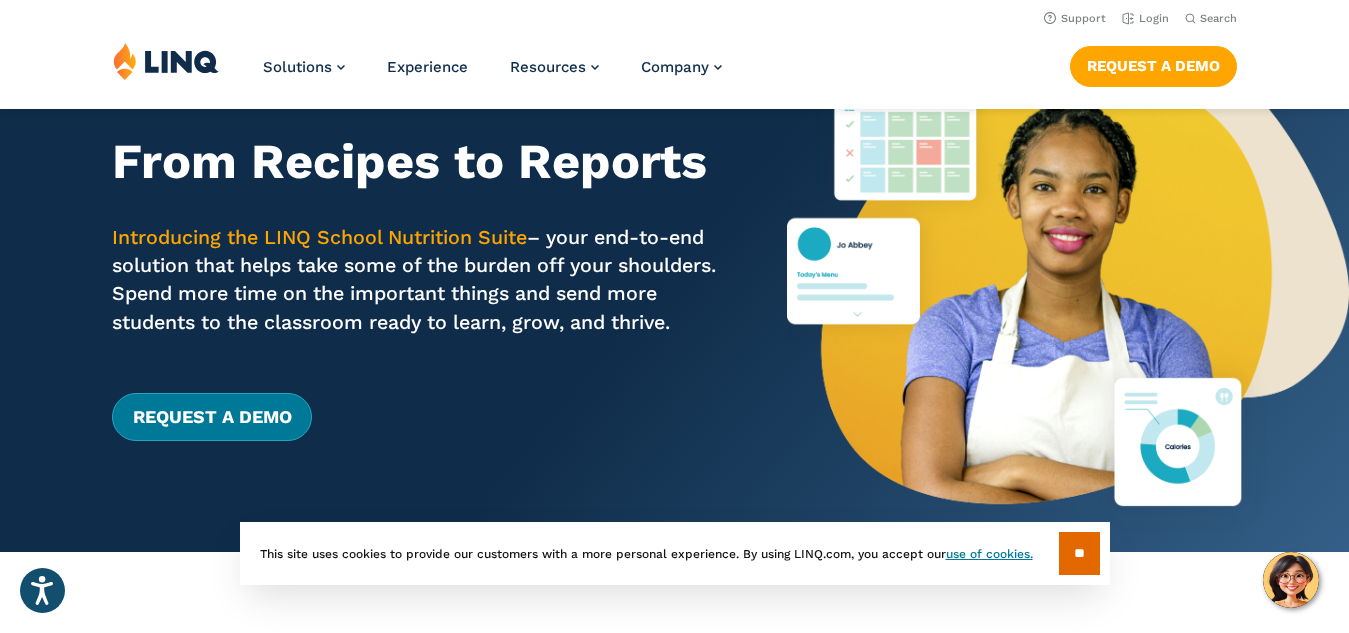 click on "Request a Demo" at bounding box center (211, 417) 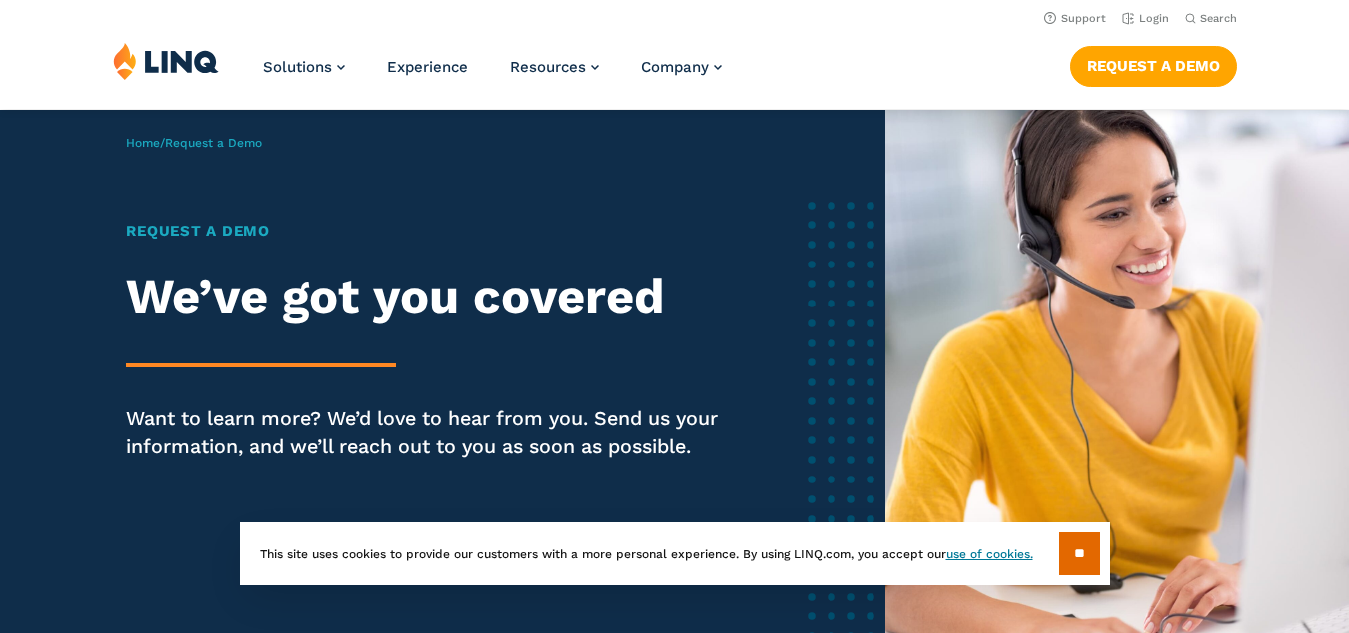scroll, scrollTop: 0, scrollLeft: 0, axis: both 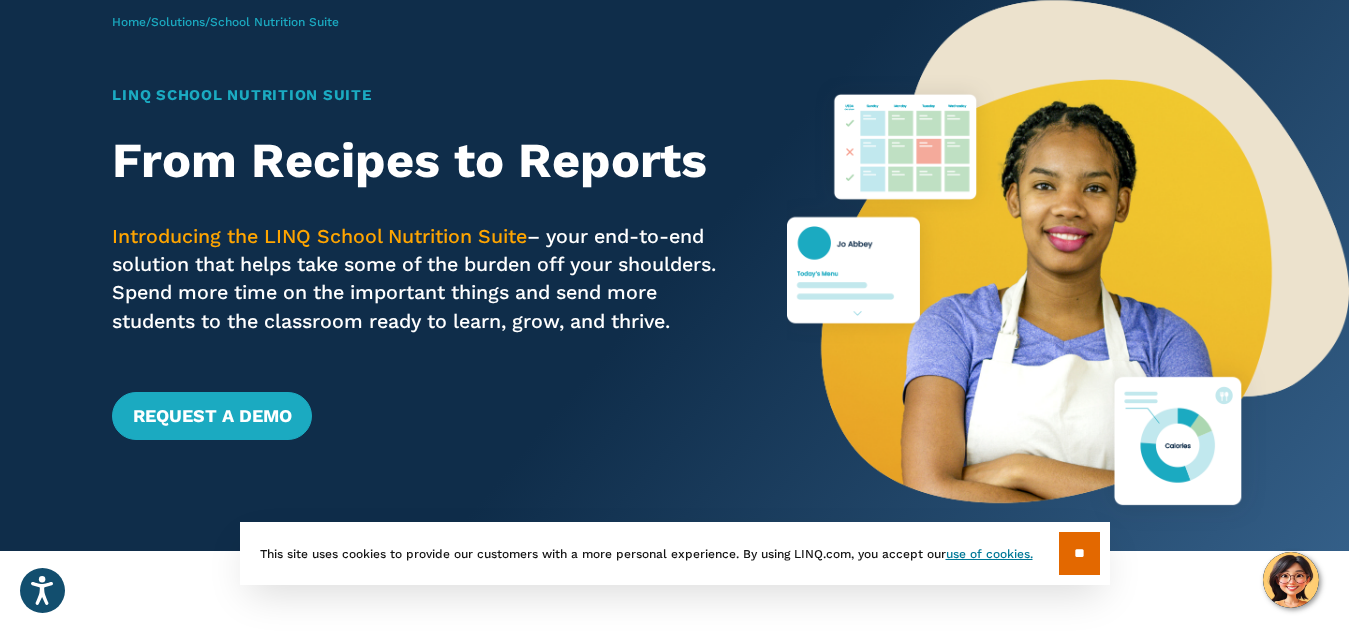 click on "LINQ School Nutrition Suite
From Recipes to Reports
Introducing the LINQ School Nutrition Suite  – your end-to-end solution that helps take some of the burden off your shoulders. Spend more time on the important things and send more students to the classroom ready to learn, grow, and thrive.
Request a Demo" at bounding box center [422, 261] 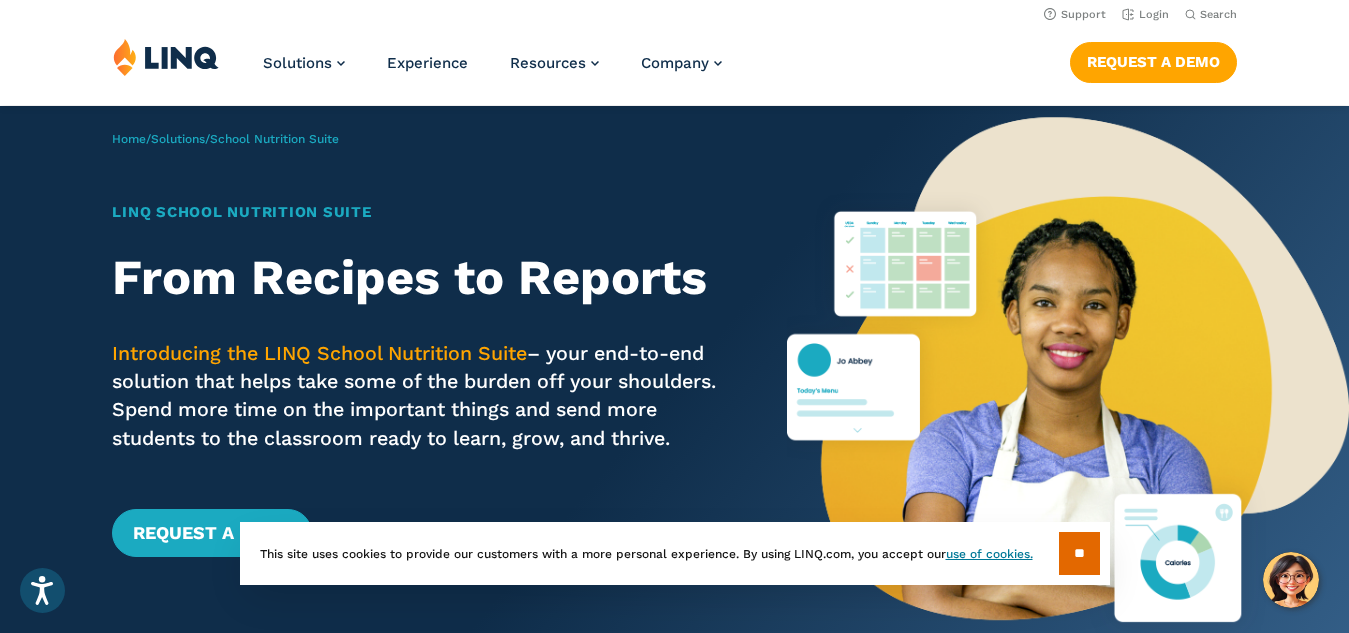 scroll, scrollTop: 0, scrollLeft: 0, axis: both 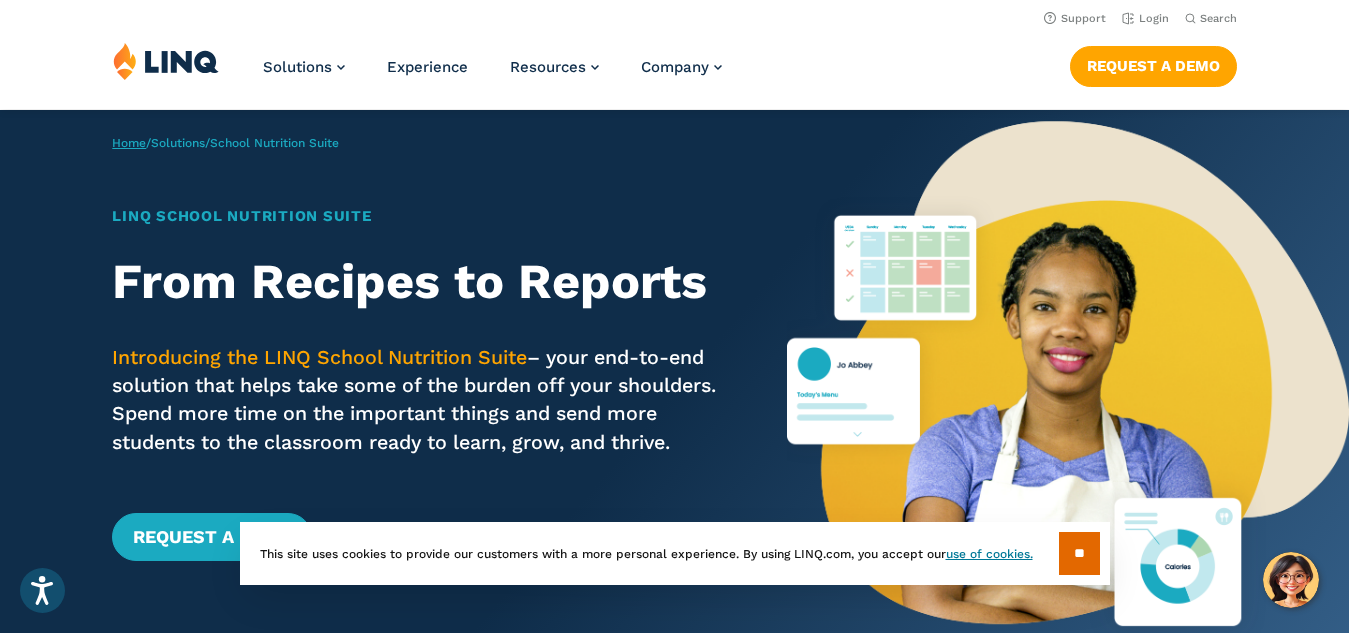 click on "Home" at bounding box center [129, 143] 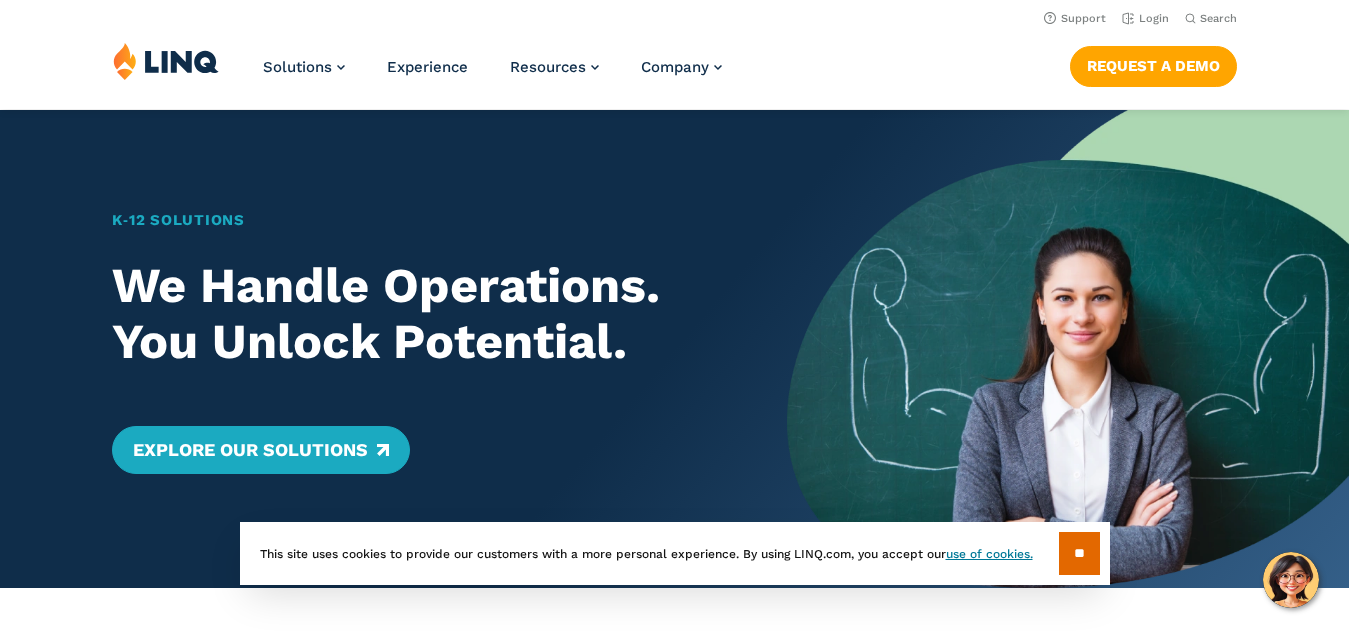 scroll, scrollTop: 0, scrollLeft: 0, axis: both 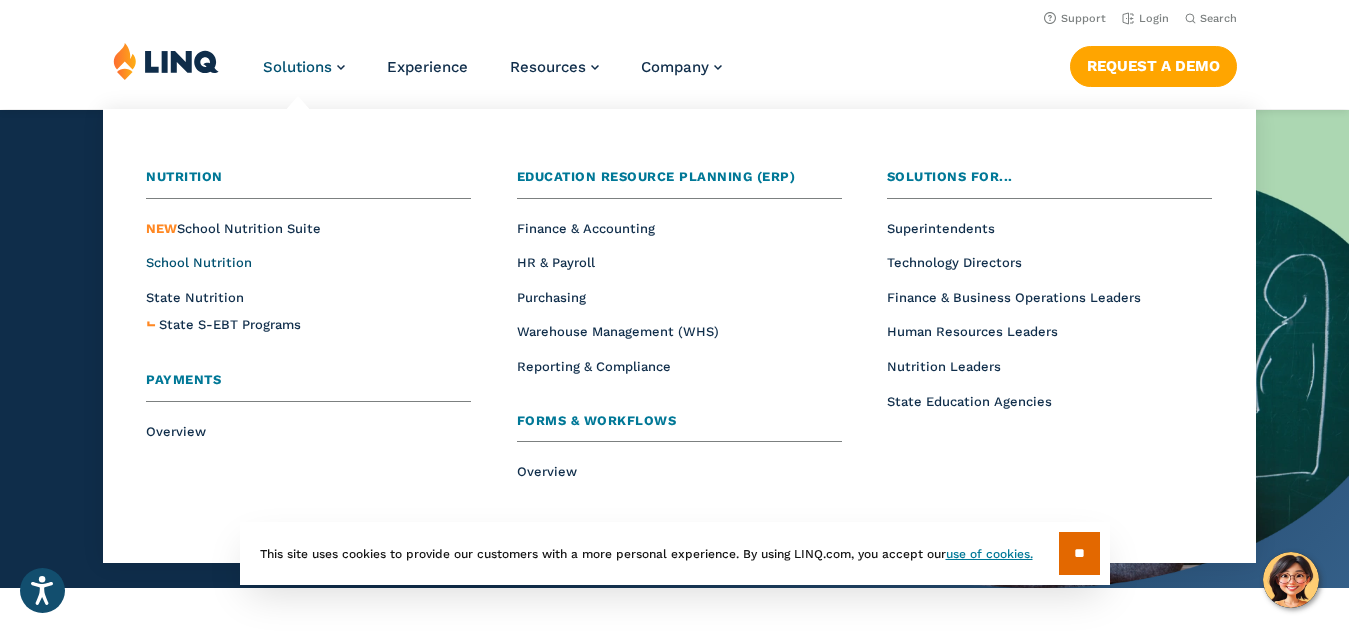 click on "School Nutrition" at bounding box center [199, 262] 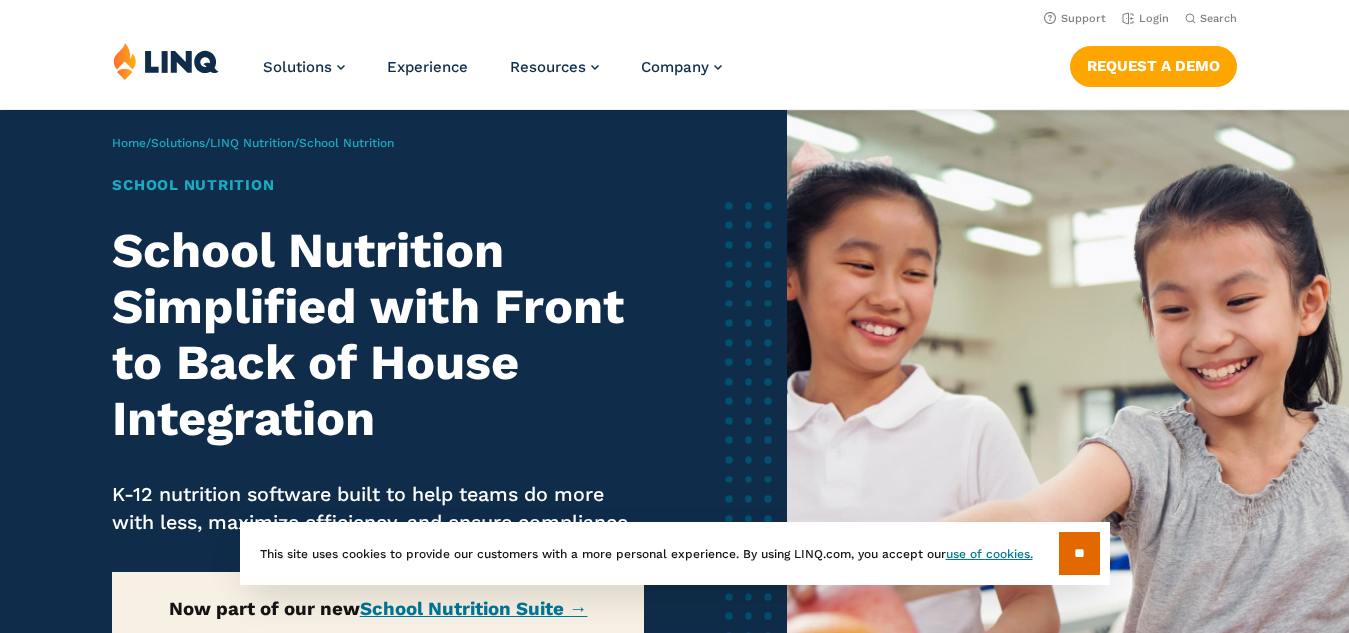 scroll, scrollTop: 0, scrollLeft: 0, axis: both 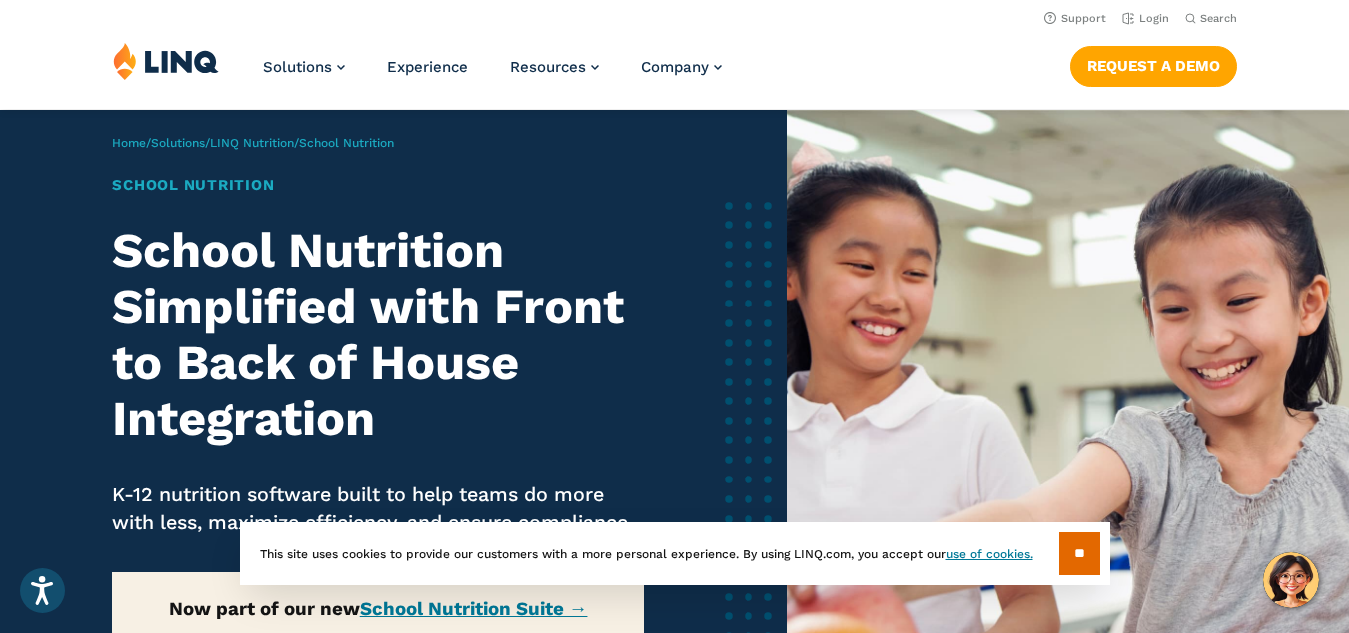 click on "Home  /  Solutions  /  LINQ Nutrition  /  School Nutrition
School Nutrition
School Nutrition Simplified with Front to Back of House Integration
K-12 nutrition software built to help teams do more with less, maximize efficiency, and ensure compliance.
Now part of our new  School Nutrition Suite →" at bounding box center [393, 446] 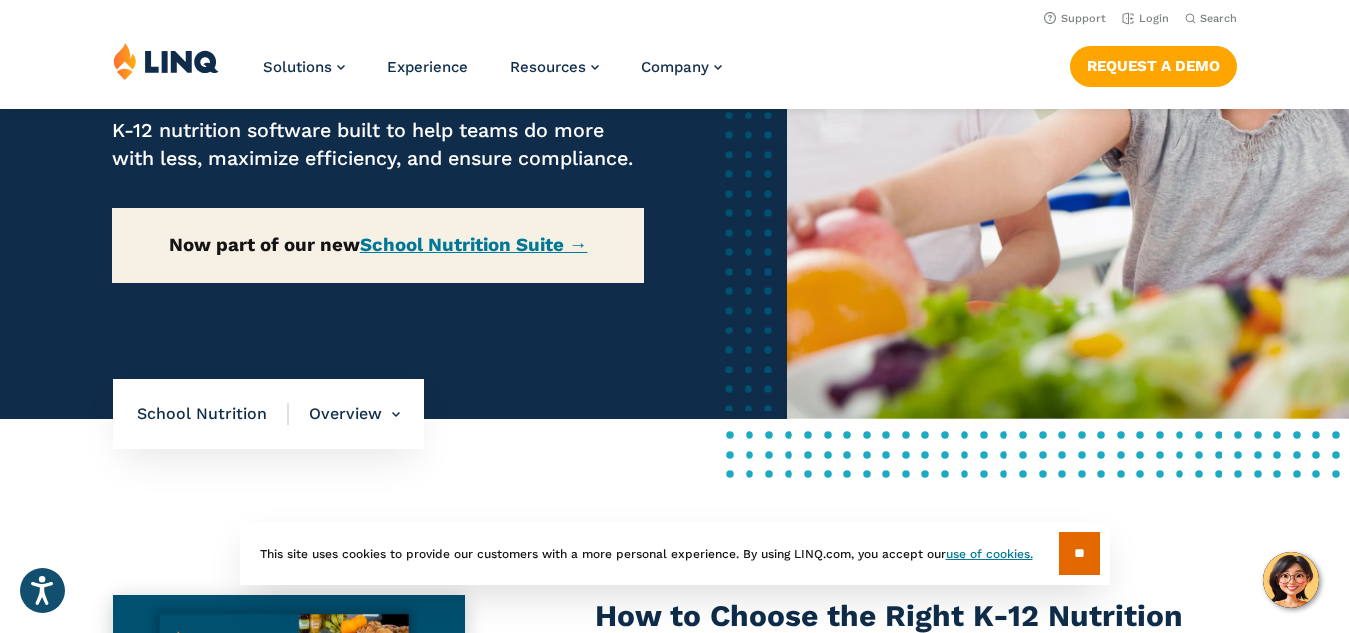 scroll, scrollTop: 360, scrollLeft: 0, axis: vertical 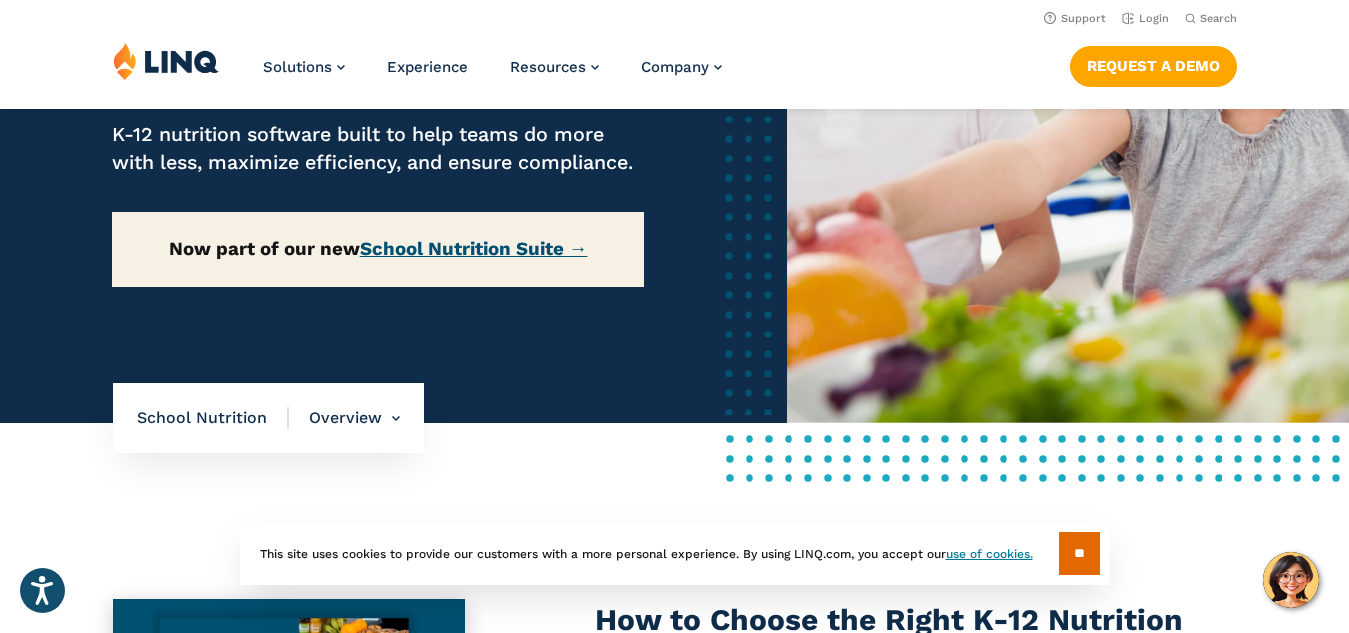 click on "School Nutrition Suite →" at bounding box center (474, 249) 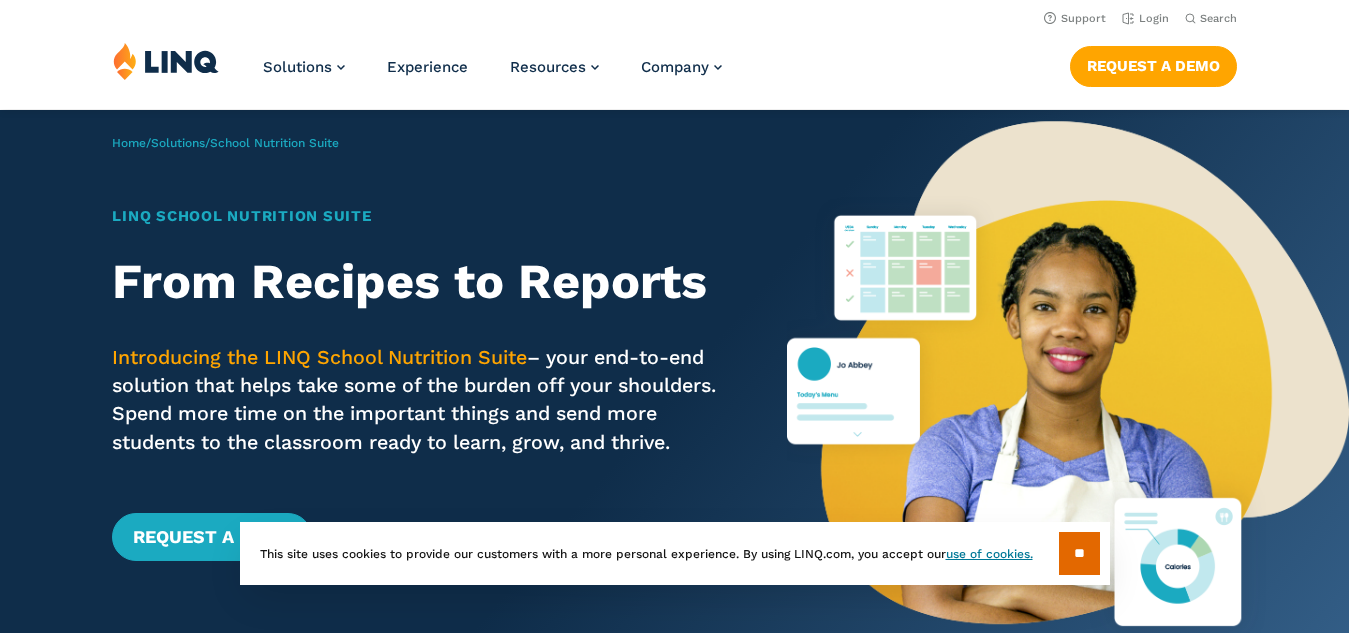 scroll, scrollTop: 0, scrollLeft: 0, axis: both 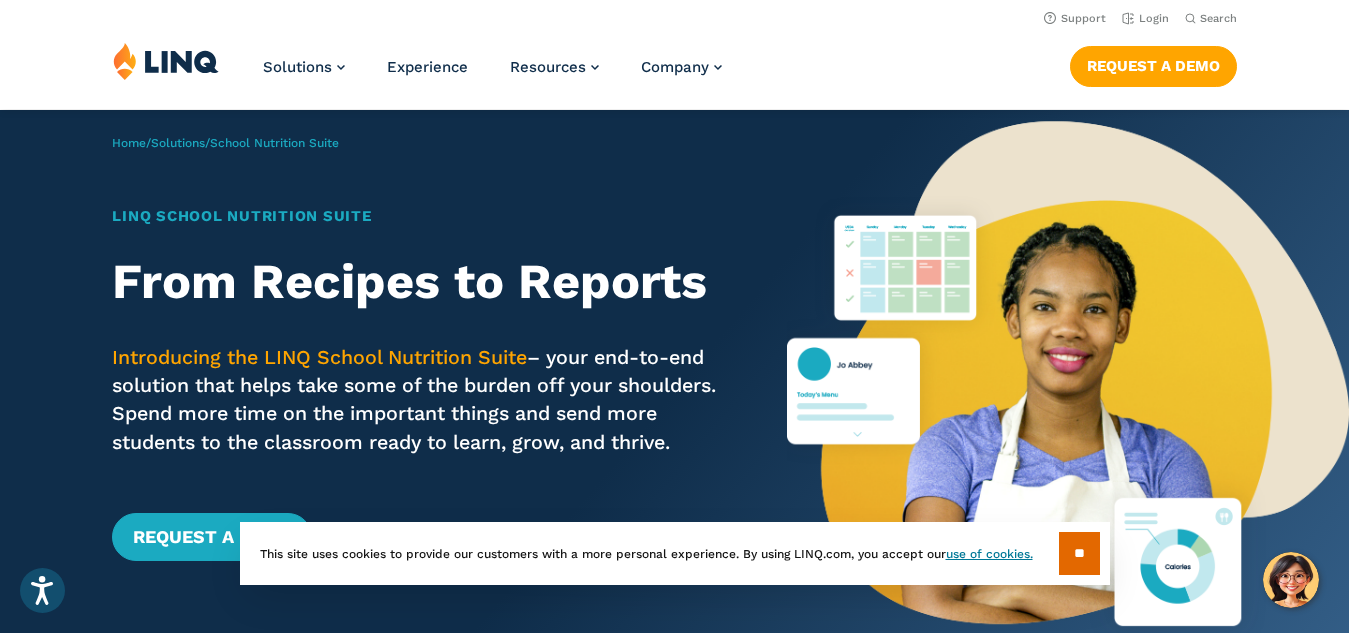 click on "Introducing the LINQ School Nutrition Suite  – your end-to-end solution that helps take some of the burden off your shoulders. Spend more time on the important things and send more students to the classroom ready to learn, grow, and thrive." at bounding box center [422, 400] 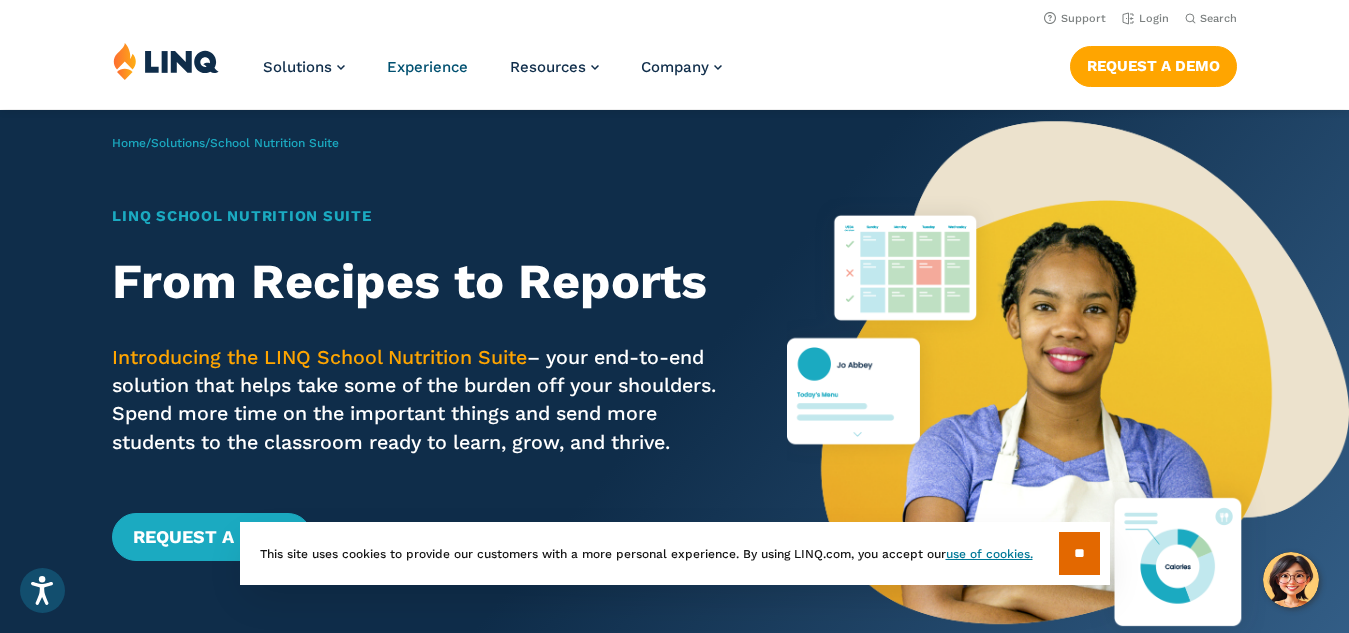 click on "Experience" at bounding box center (427, 67) 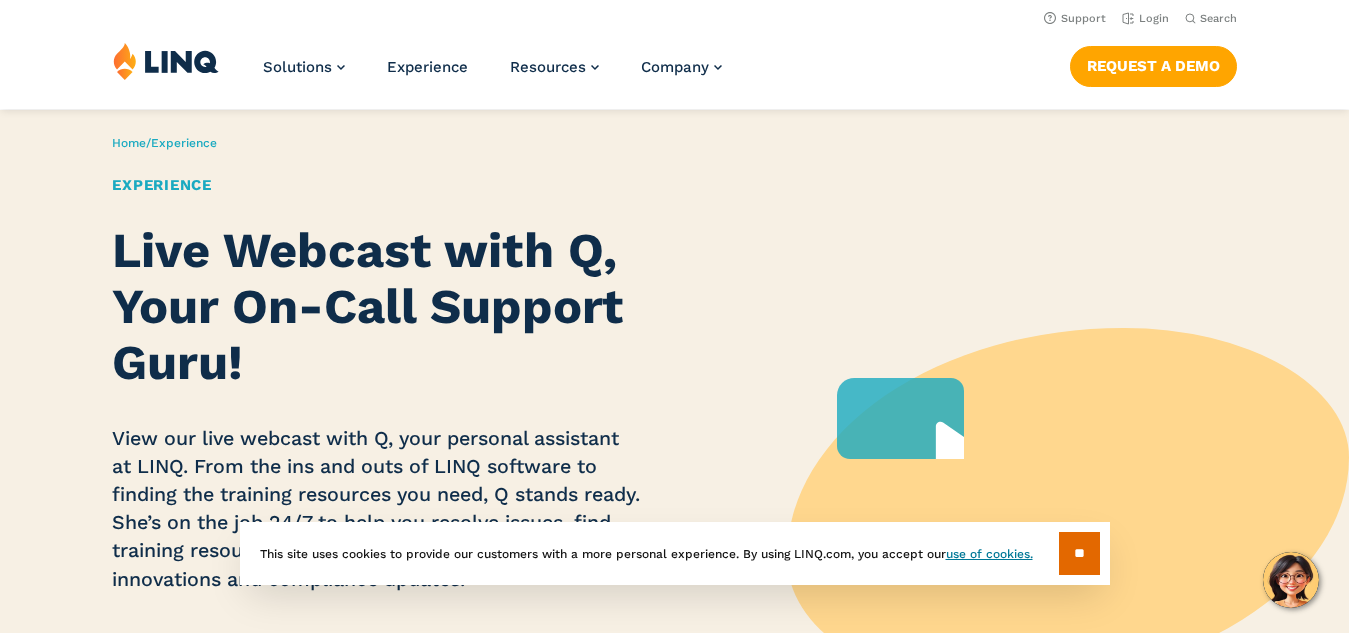 scroll, scrollTop: 0, scrollLeft: 0, axis: both 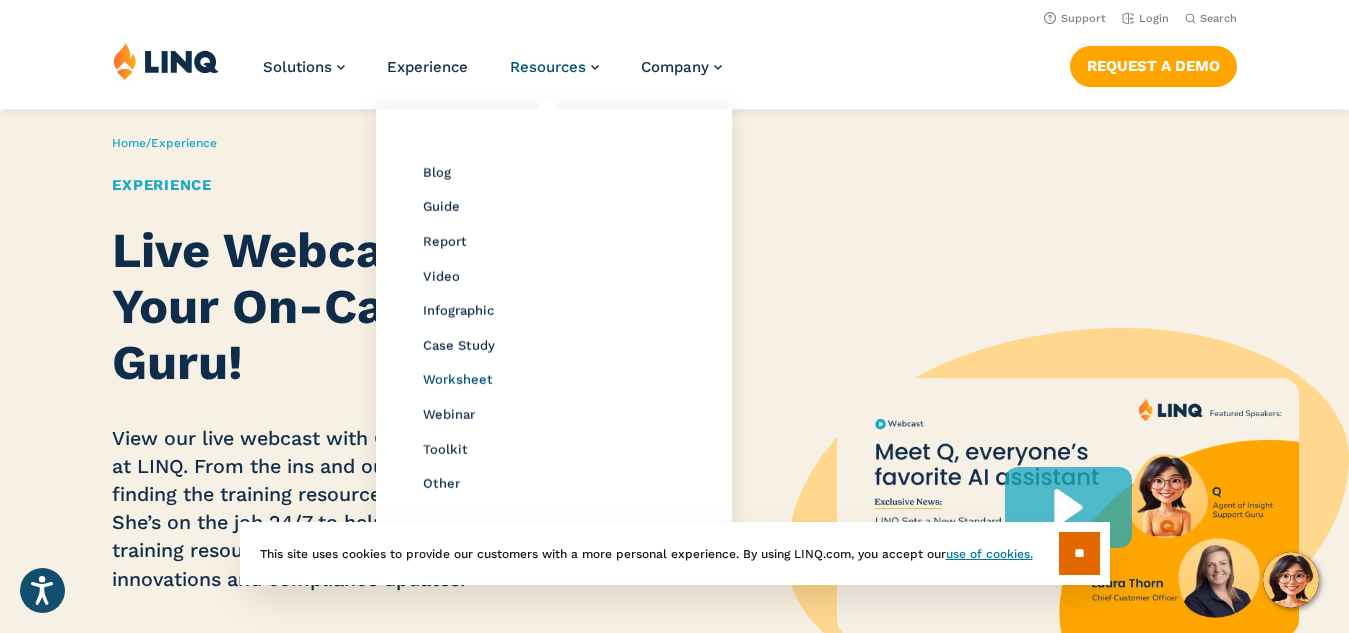 click on "Worksheet" at bounding box center [458, 379] 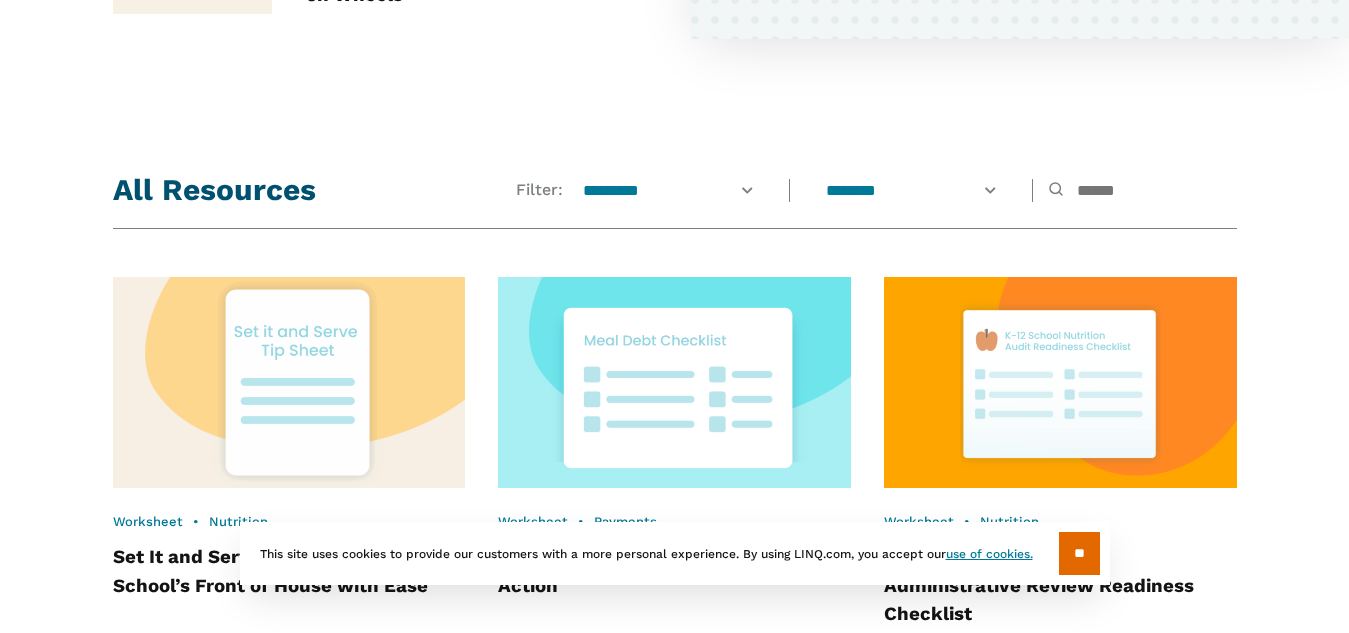 scroll, scrollTop: 1347, scrollLeft: 0, axis: vertical 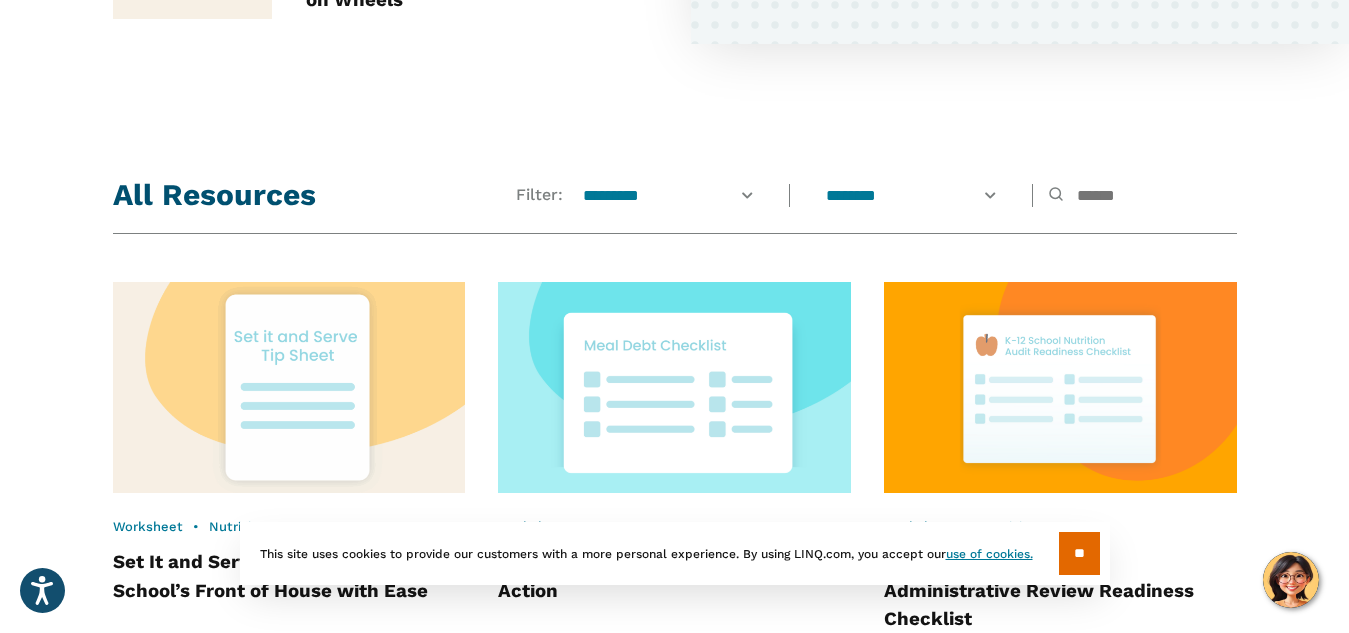 click on "**********" at bounding box center [669, 196] 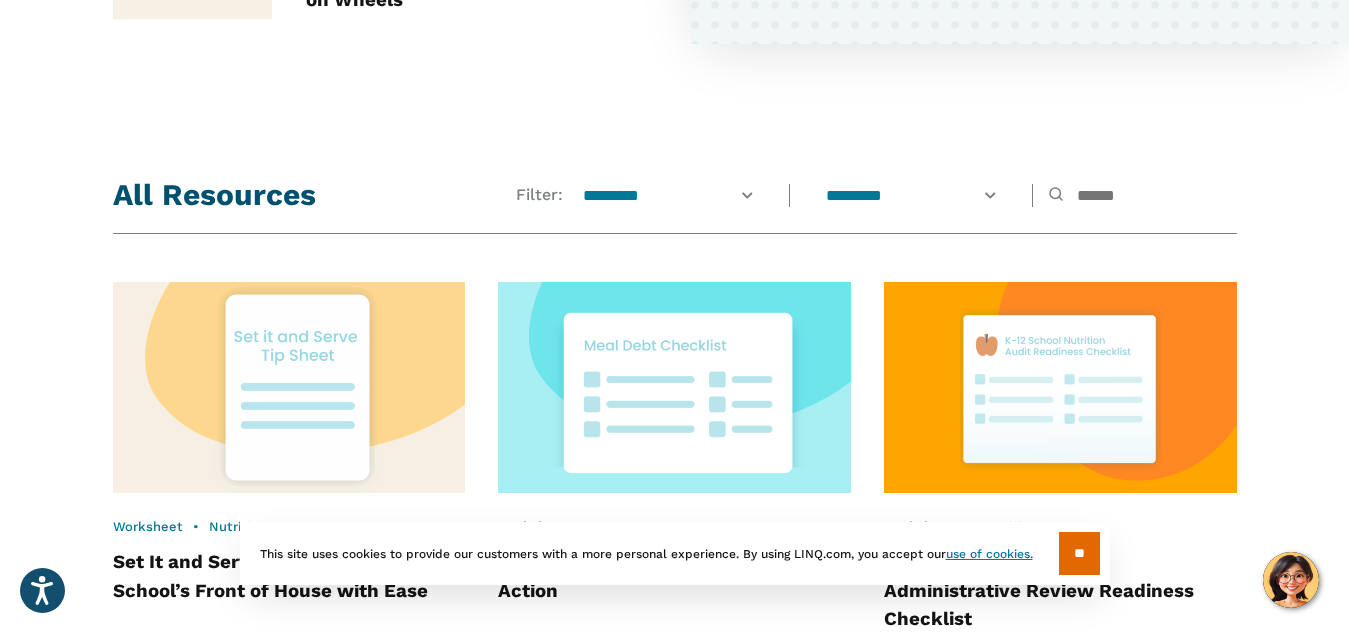 click on "**********" at bounding box center [912, 196] 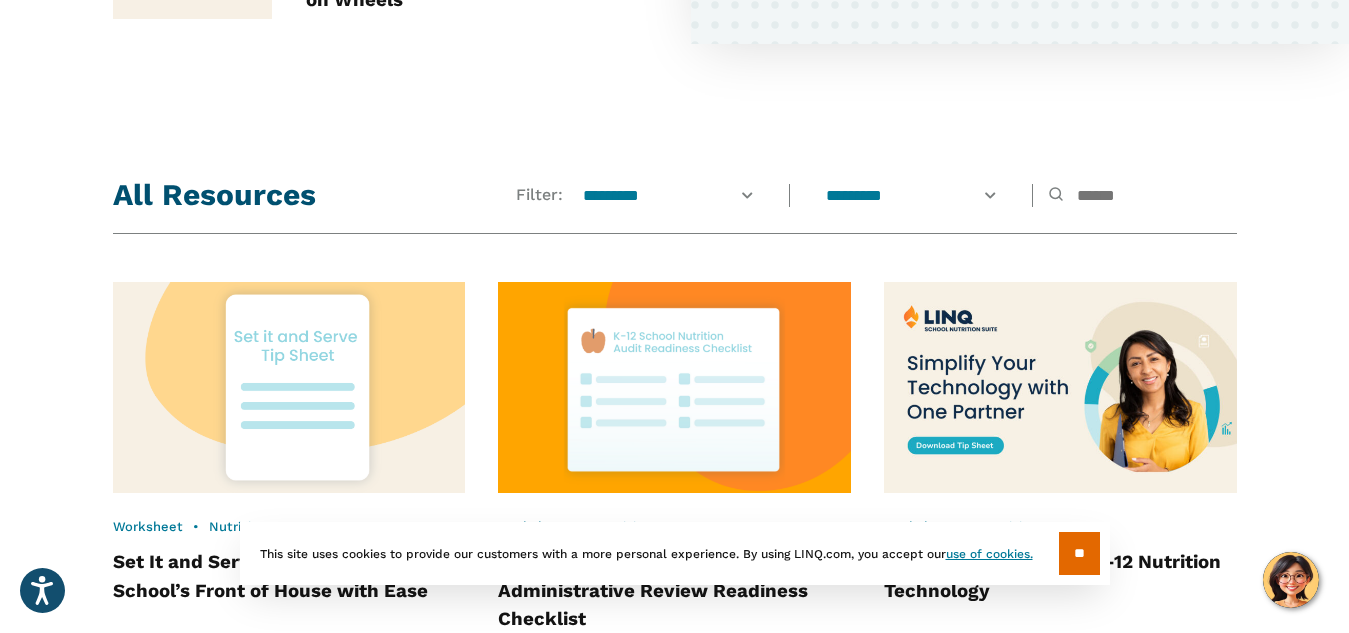 click at bounding box center [674, 387] 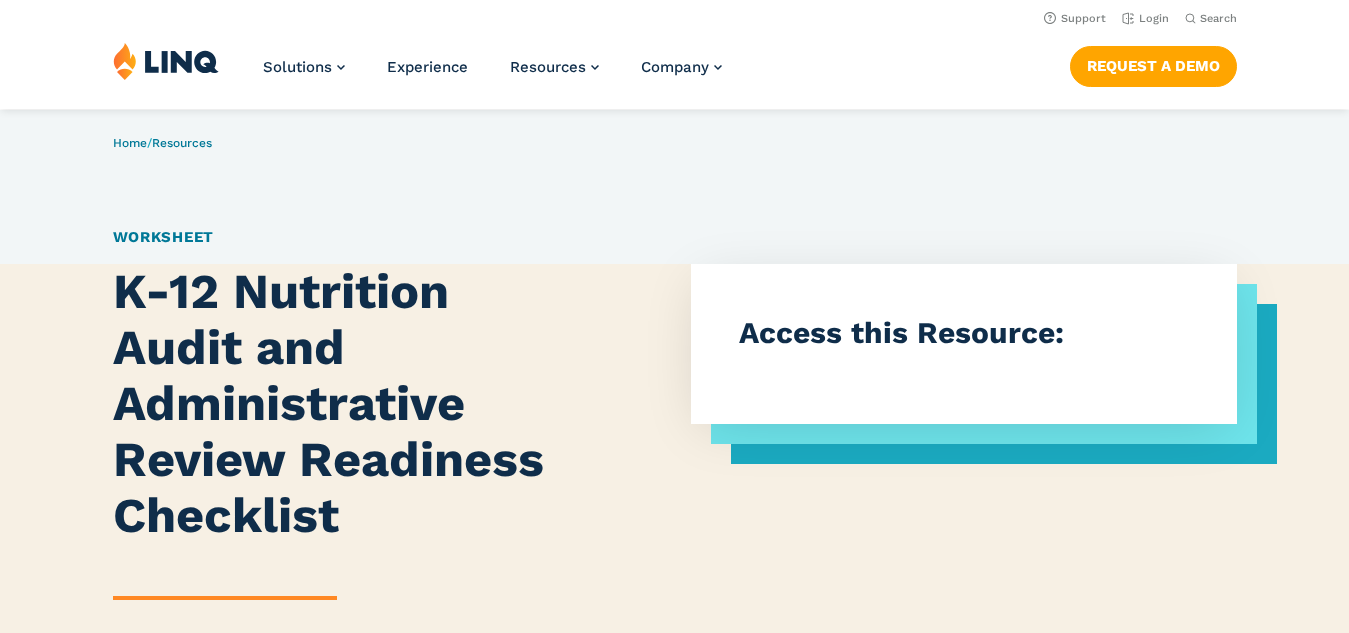 scroll, scrollTop: 0, scrollLeft: 0, axis: both 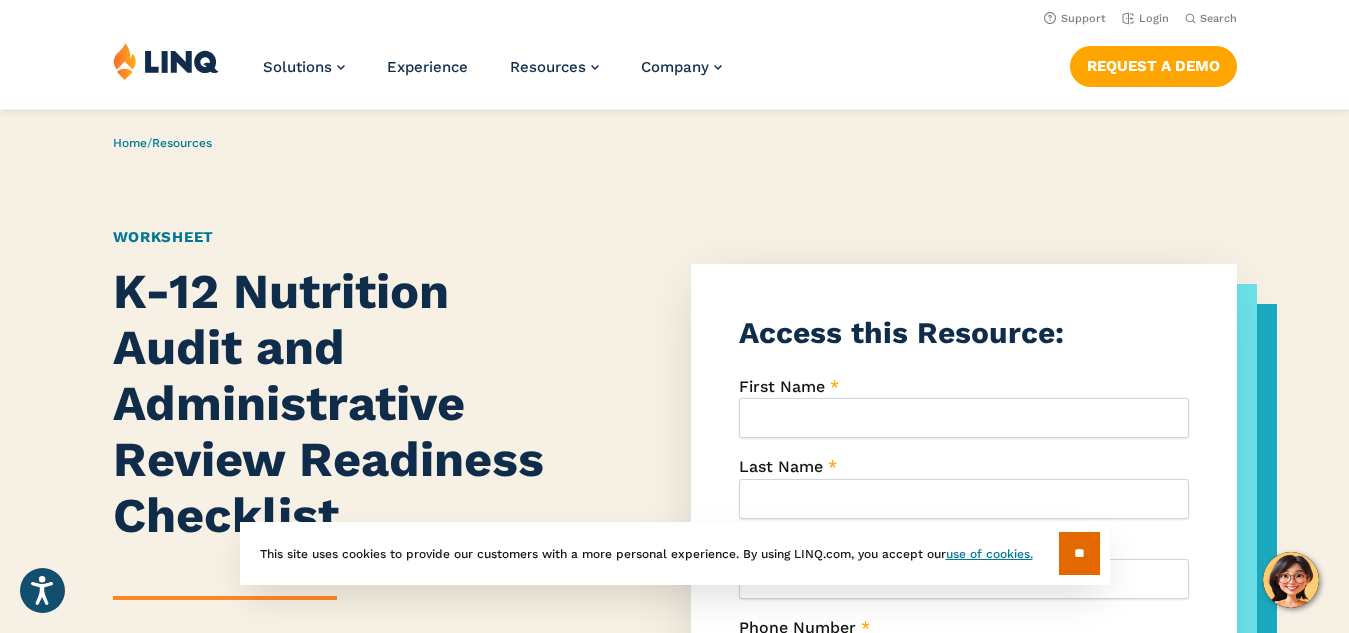 click on "K-12 Nutrition Audit and Administrative Review Readiness Checklist
Take the stress out of audit prep with this handy checklist. Assembled by K-12 nutrition and compliance experts, it’s your one-stop shop for gauging your program’s readiness, identifying items to address, and familiarizing staff members with compliance best practices.
Use this checklist to:
Nail down actions to take before your next audit
Crush concerns ahead of an administrative review
Get every team member on the same page
Make sure you’re aligned to recent USDA changes
Share this checklist with your team and colleagues—it’s a free resource courtesy of LINQ.
Access this Resource:
[FIRST] * [LAST] * [EMAIL] * [PHONE] * [JOB_TITLE] * [DISTRICT] * [STATE] * [NUMERIC_VALUE] * [GCLID] [UTM_MEDIUM] [UTM_CAMPAIGN] [UTM_CONTENT] [UTM_SOURCE] [UTM_MEDIUM] ******" at bounding box center (674, 862) 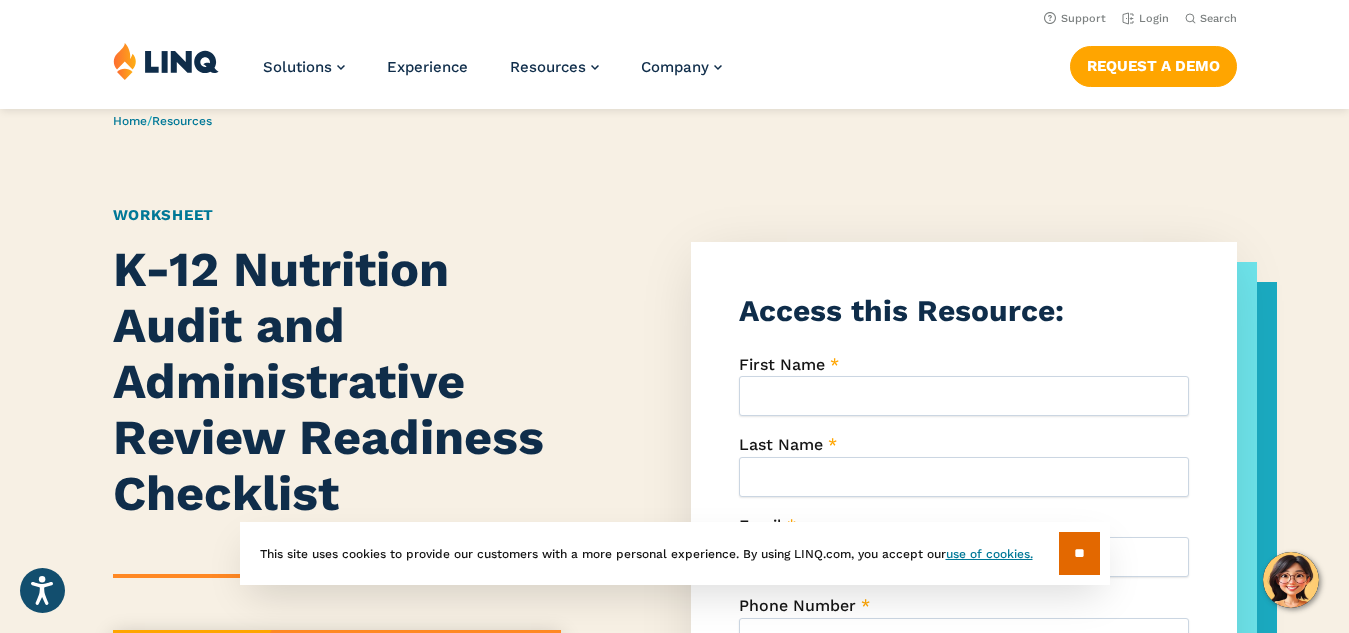 scroll, scrollTop: 0, scrollLeft: 0, axis: both 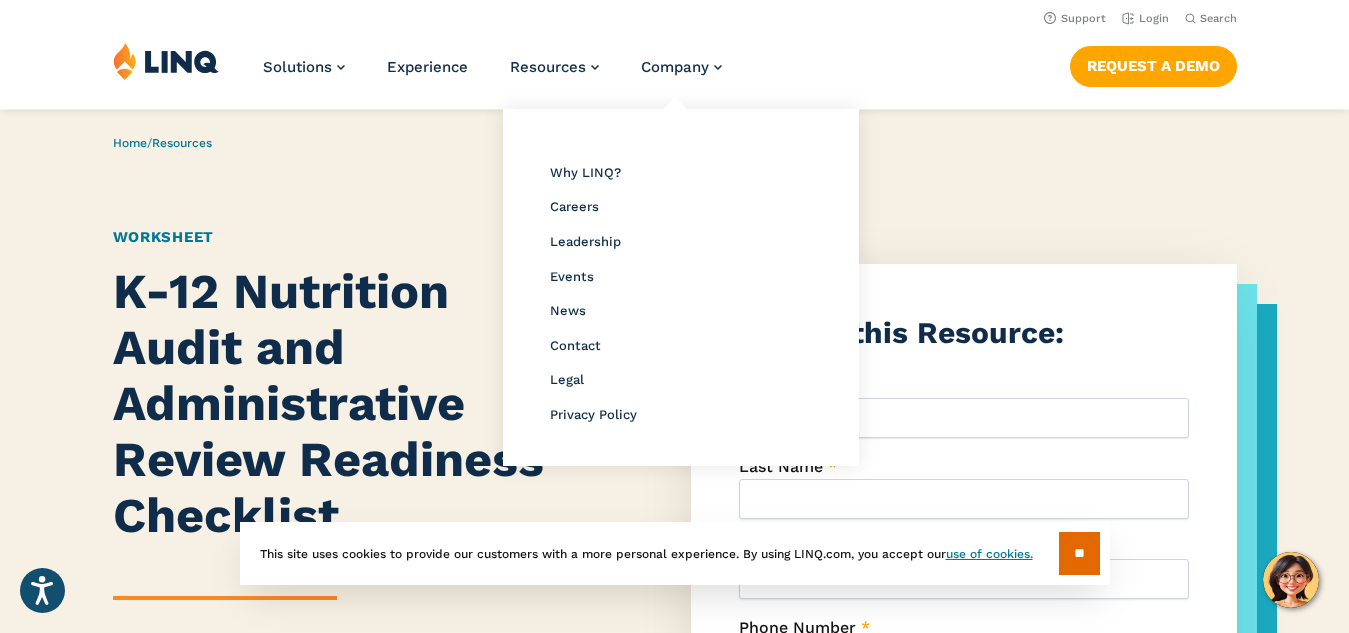 click on "Careers" at bounding box center [681, 206] 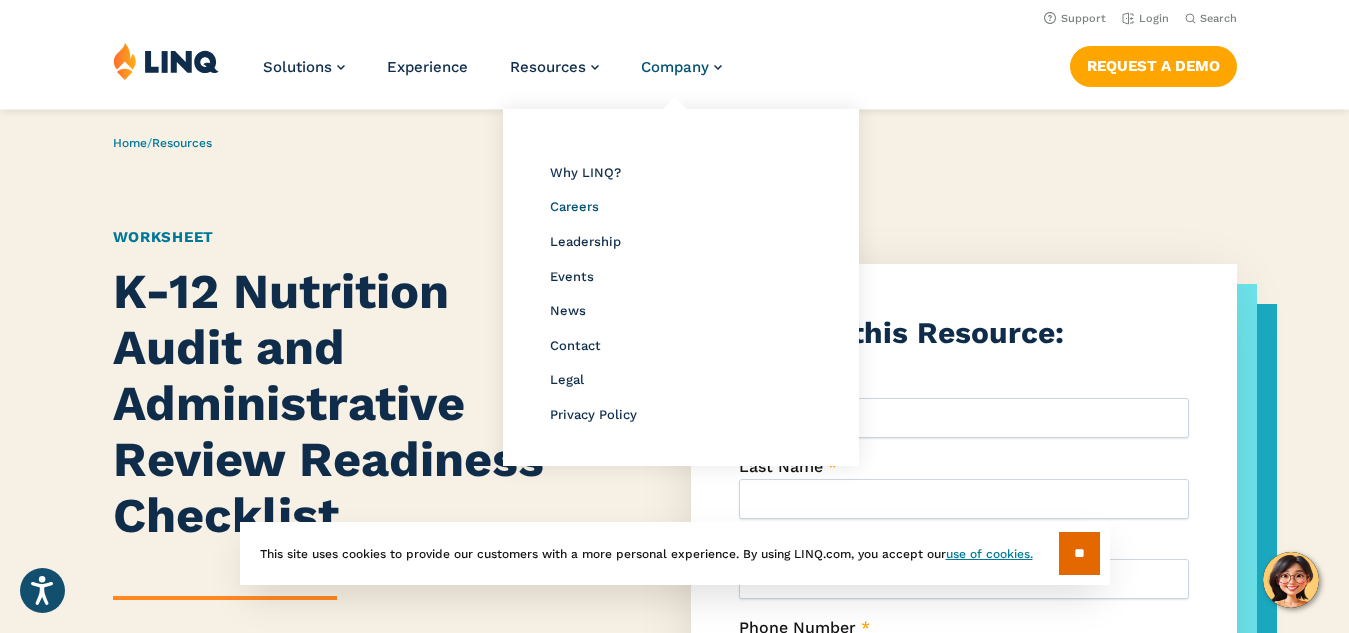 click on "Careers" at bounding box center (574, 206) 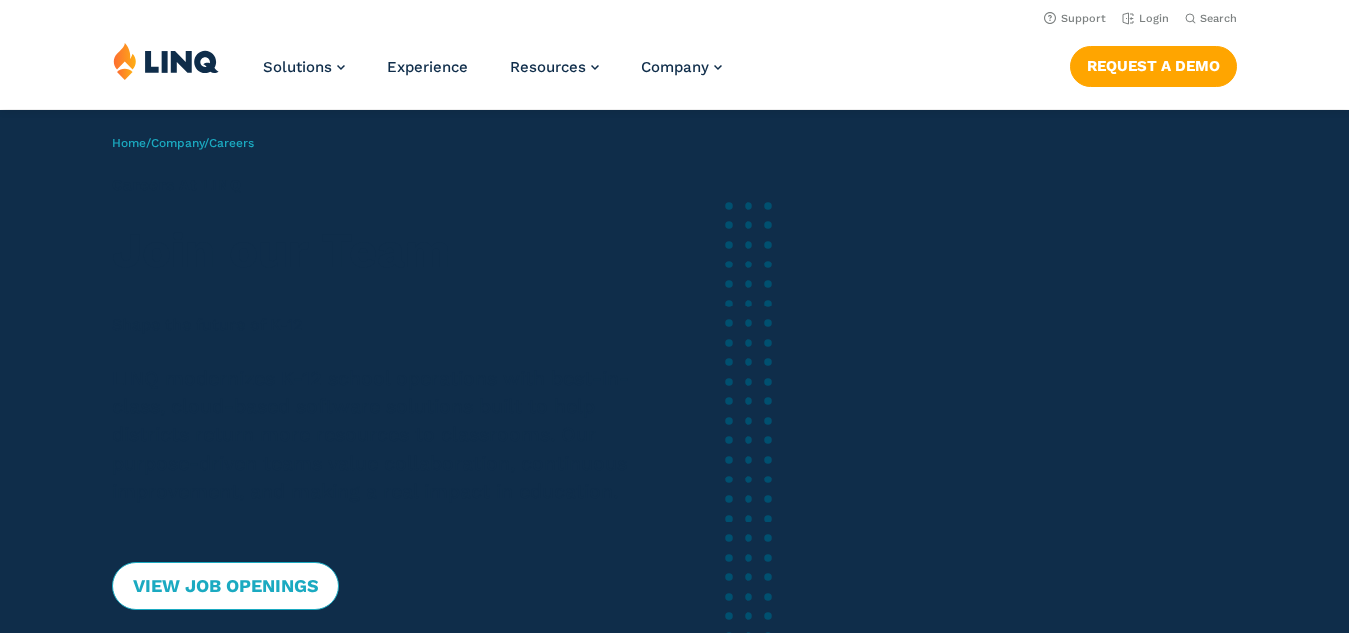 scroll, scrollTop: 0, scrollLeft: 0, axis: both 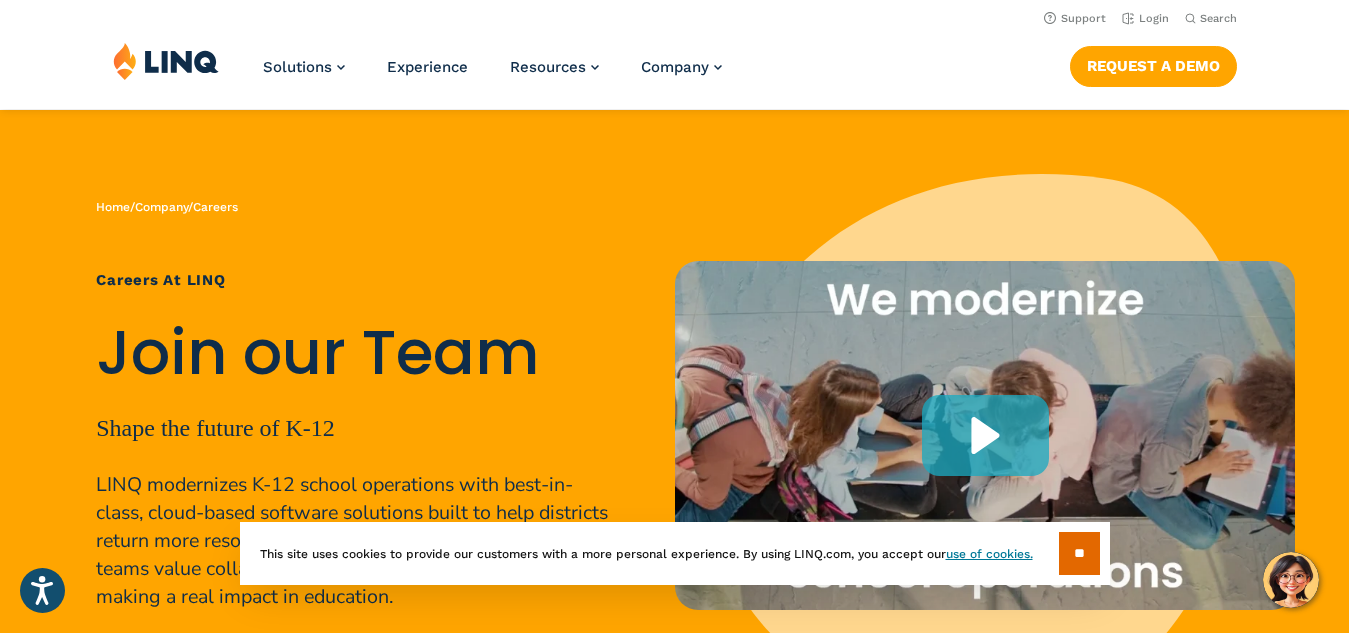 click on "Home  /  Company  /  Careers
Careers at LINQ
Join our Team
Shape the future of K-12
LINQ modernizes K-12 school operations with best-in-class, cloud-based software solutions built to help districts return more resources to classrooms. Our purpose-driven teams value collaboration, continuous improvement, and making a real impact in education.
View Job Openings" at bounding box center (337, 500) 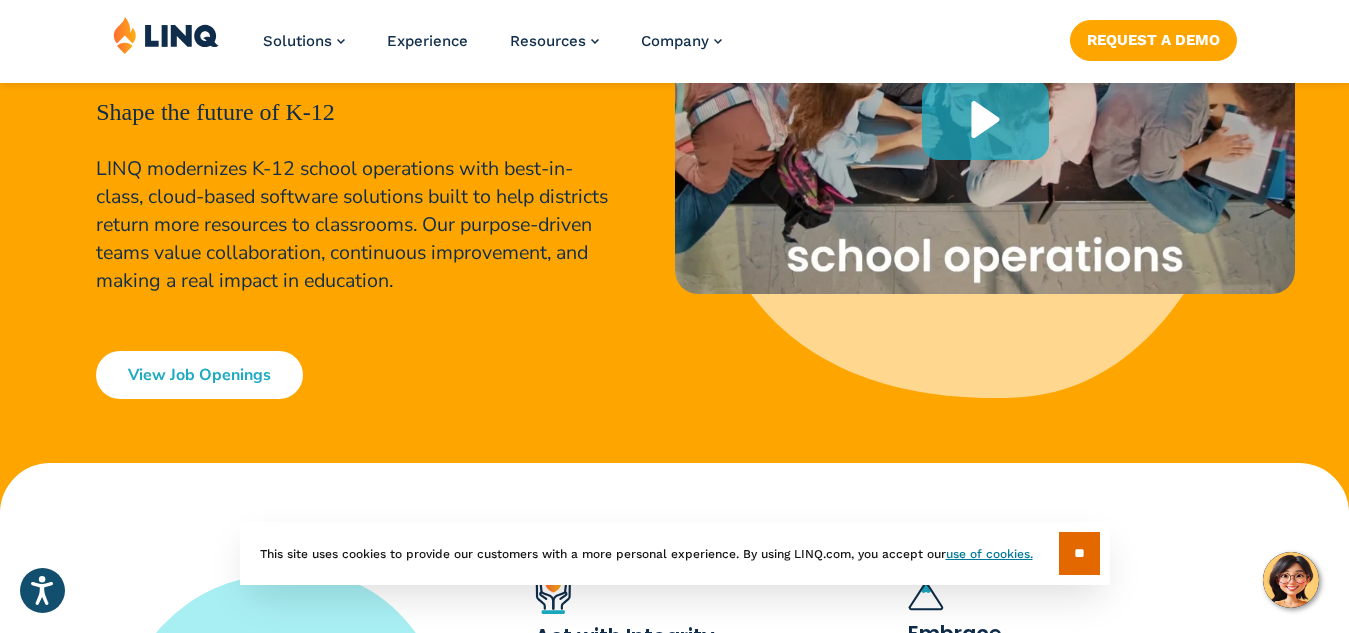 scroll, scrollTop: 320, scrollLeft: 0, axis: vertical 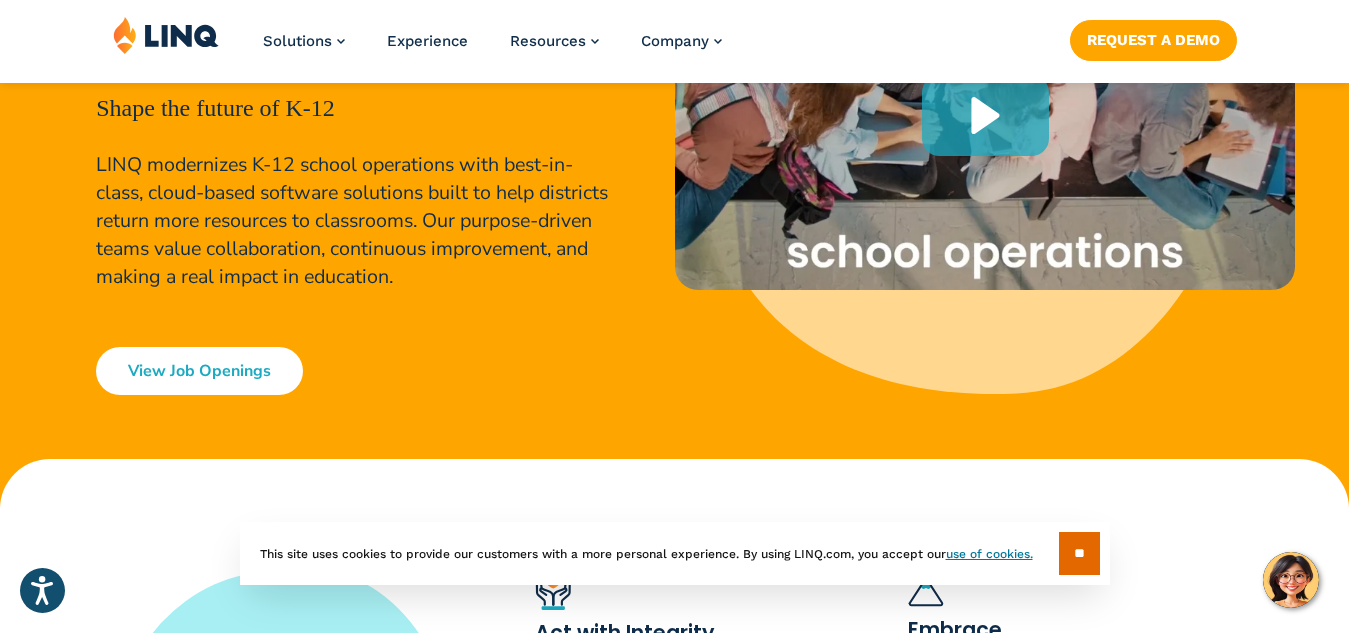 click on "View Job Openings" at bounding box center (199, 371) 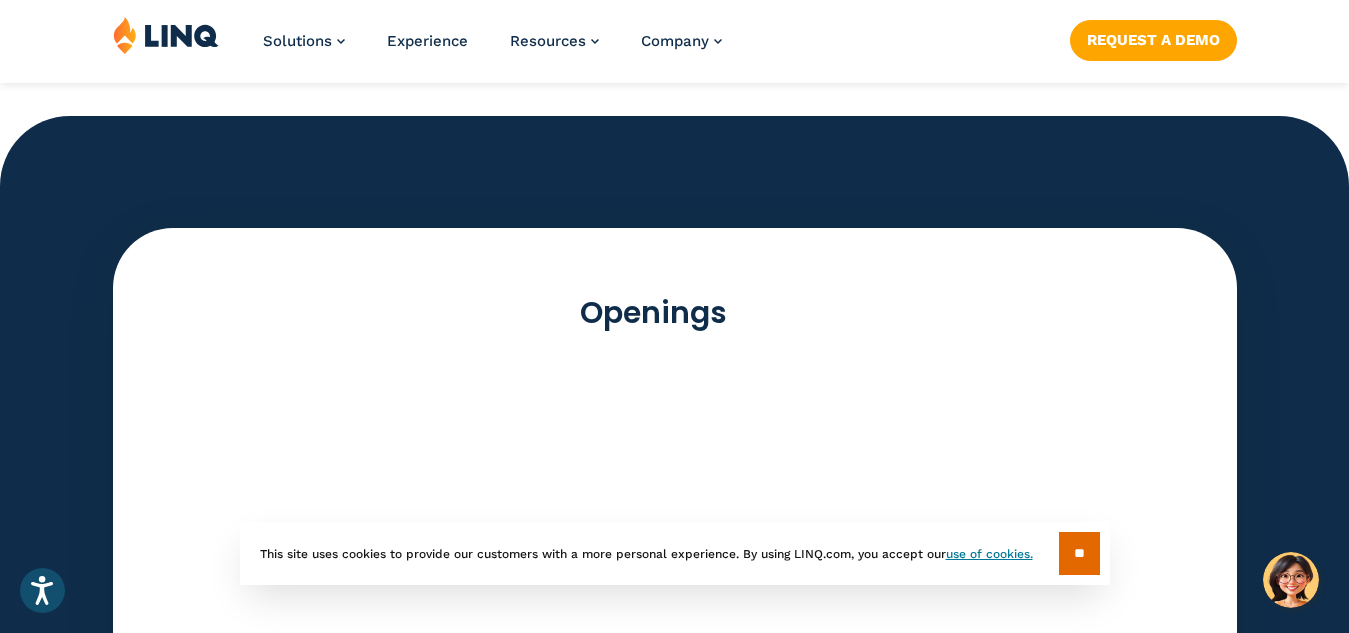 click on "Openings" at bounding box center [674, 968] 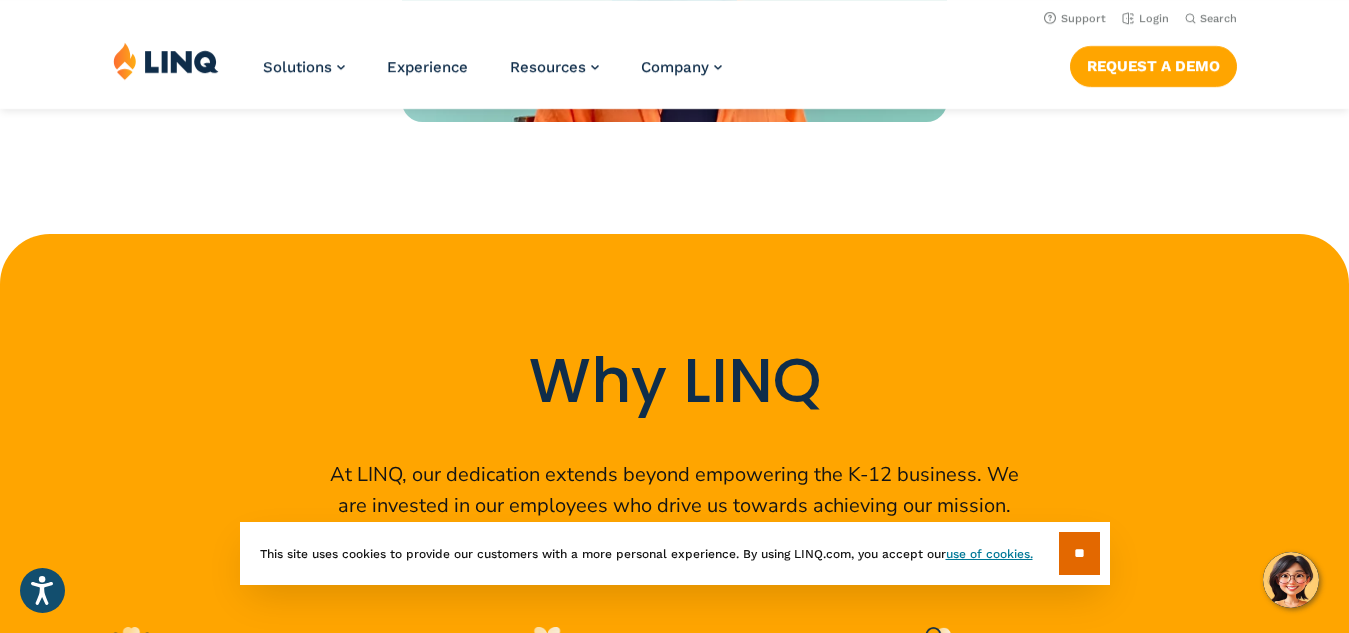 scroll, scrollTop: 3228, scrollLeft: 0, axis: vertical 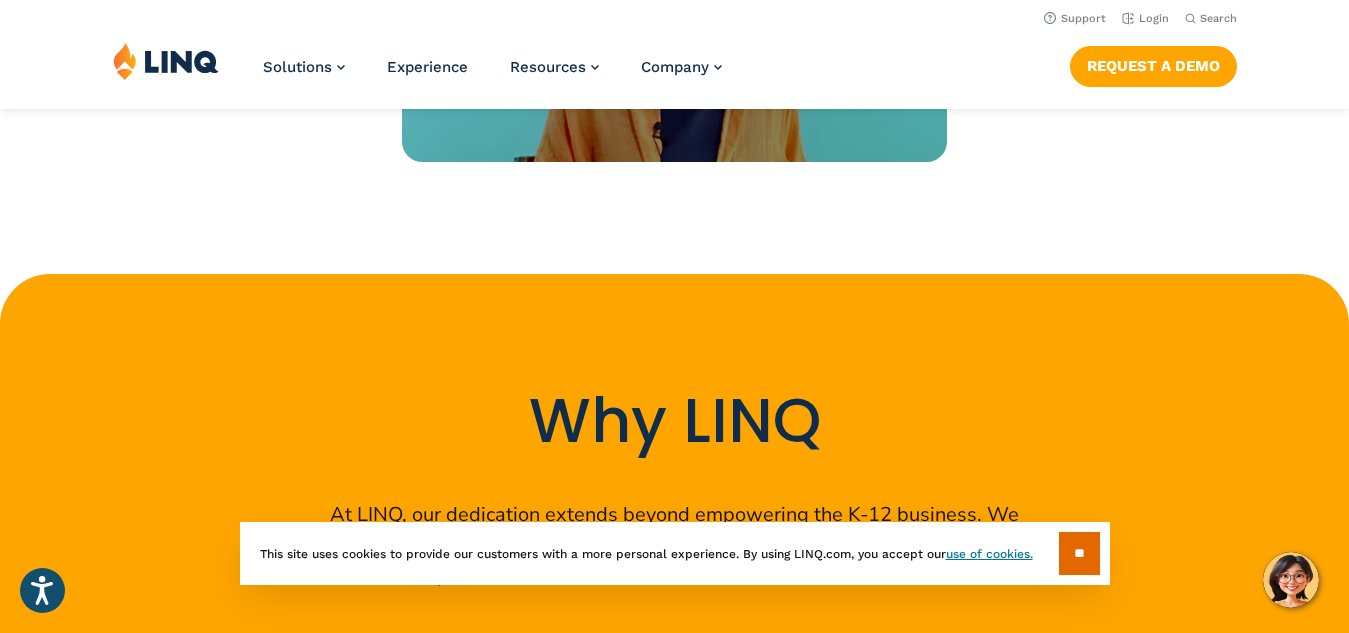 click on "Support
Login
Search
Search for:" at bounding box center (674, 17) 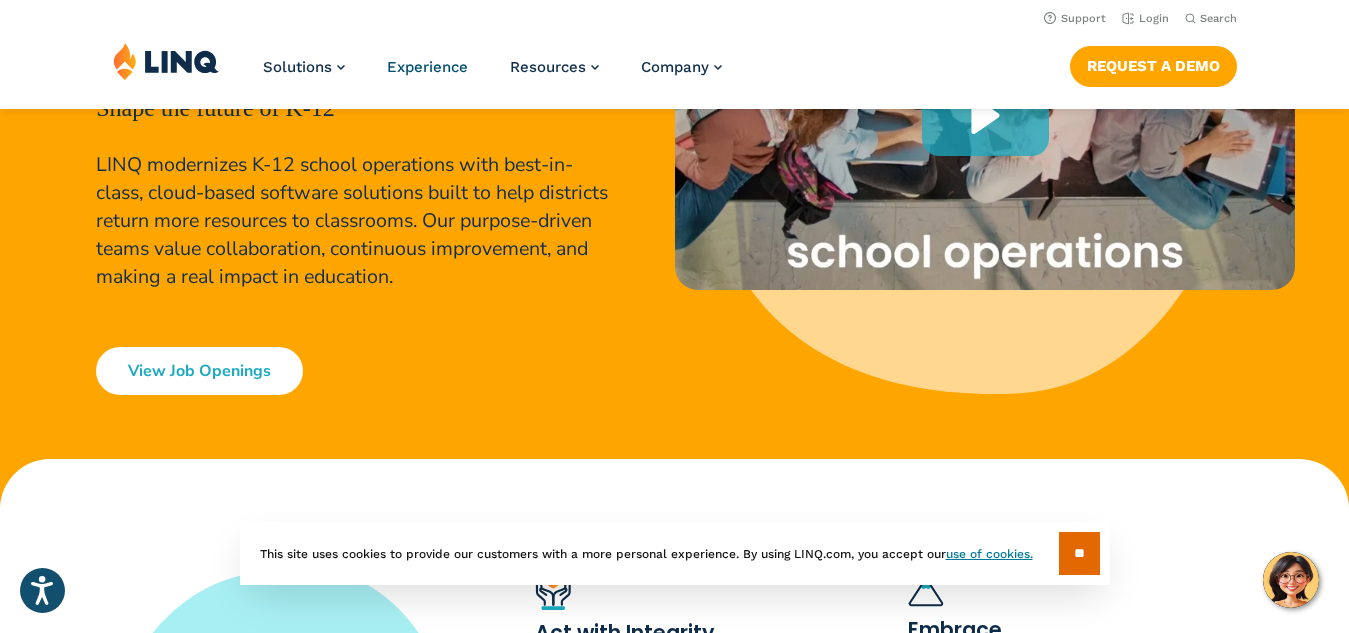 click on "Experience" at bounding box center [427, 67] 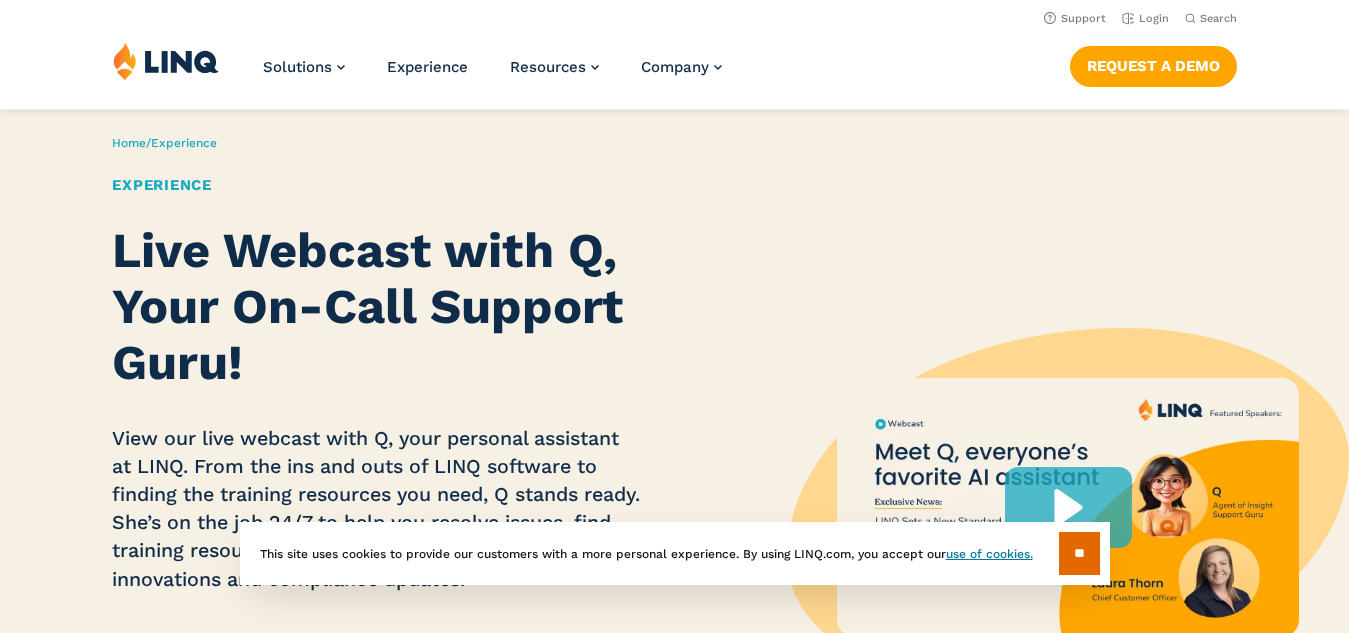 scroll, scrollTop: 0, scrollLeft: 0, axis: both 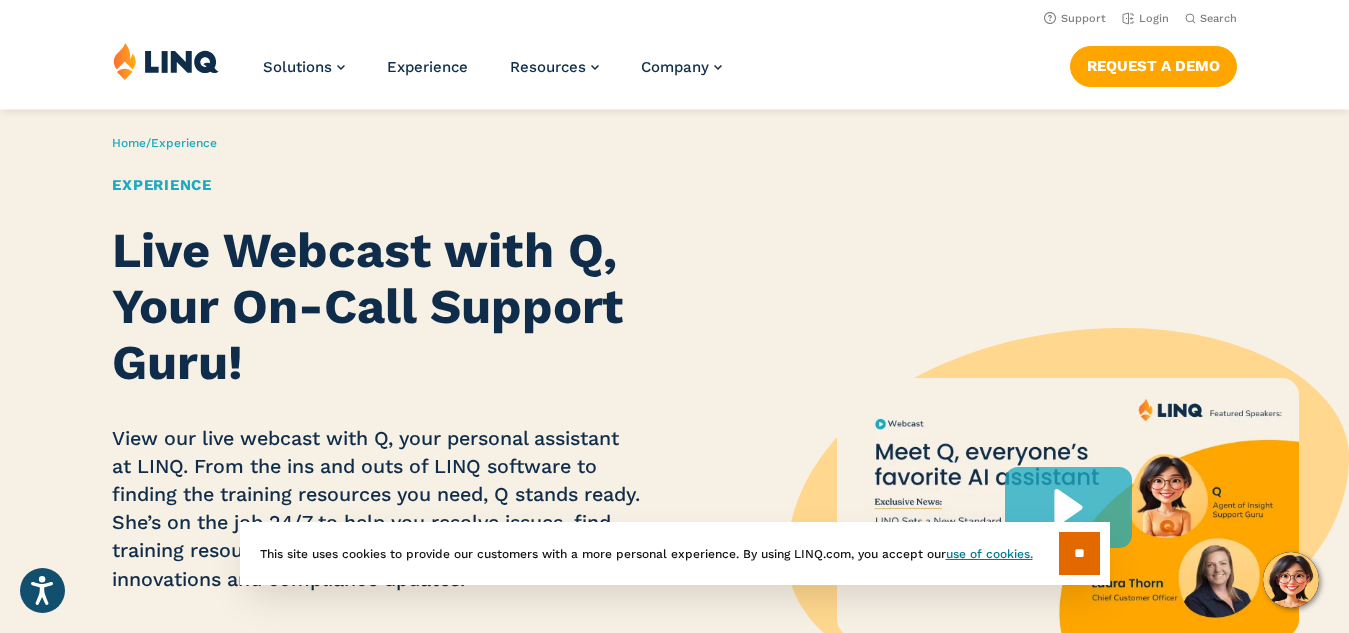 click on "Home  /  Experience
Experience
Live Webcast with Q, Your On-Call Support Guru!
View our live webcast with Q, your personal assistant at LINQ. From the ins and outs of LINQ software to finding the training resources you need, Q stands ready. She’s on the job 24/7 to help you resolve issues, find training resources, and get the latest news about LINQ innovations and compliance updates.
[FIRST] [LAST], LINQ’s Chief Customer Officer, hosts this webcast to introduce you to Q. Plus, you’ll learn about how LINQ Smart Start helps districts implement their new solution, simplify staff training, and get the most from every LINQ tool." at bounding box center [393, 507] 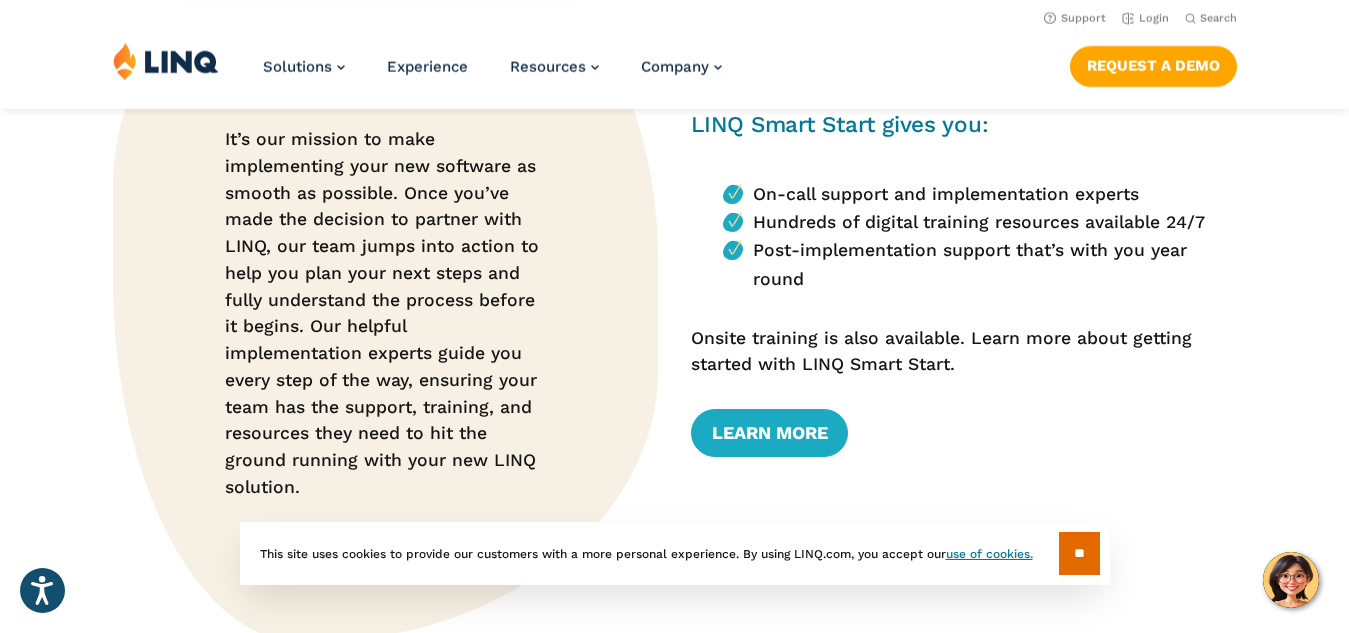 click on "LINQ Smart Start gives you:
On-call support and implementation experts
Hundreds of digital training resources available 24/7
Post-implementation support that’s with you year round
Onsite training is also available. Learn more about getting started with LINQ Smart Start.
Learn More" at bounding box center [963, 308] 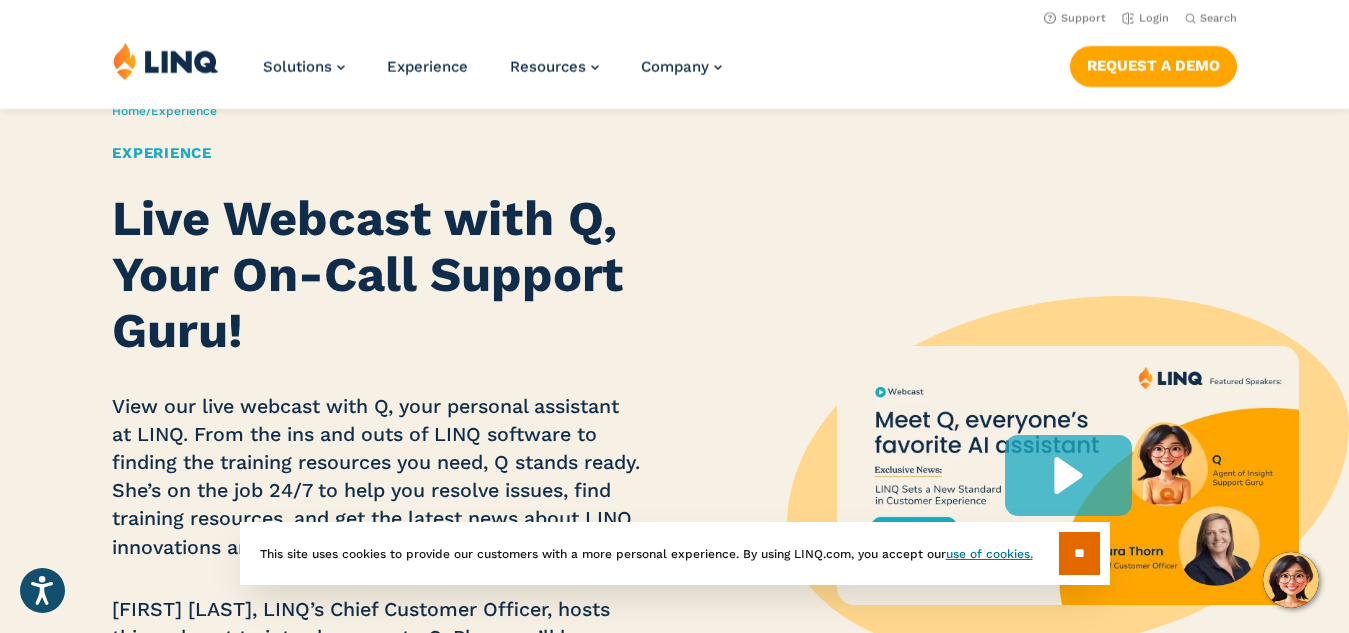 scroll, scrollTop: 0, scrollLeft: 0, axis: both 